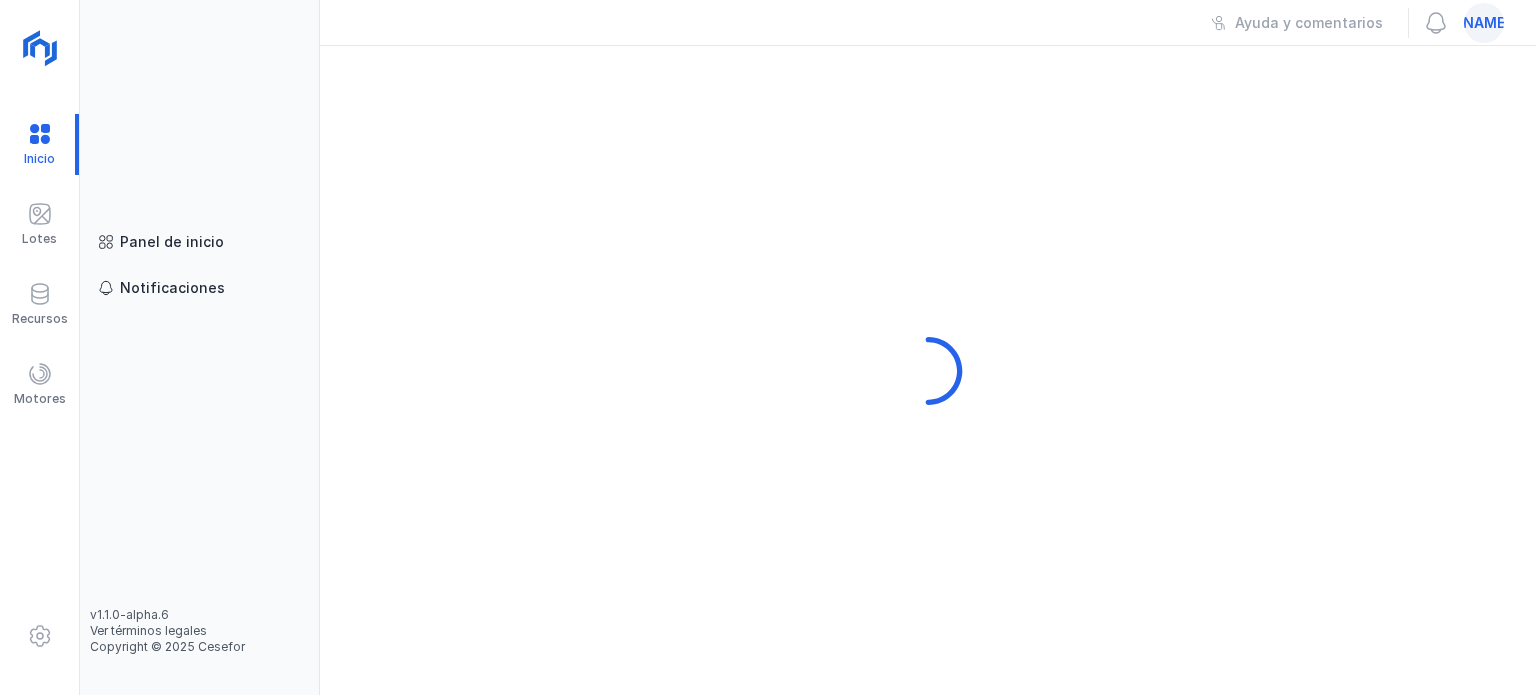 scroll, scrollTop: 0, scrollLeft: 0, axis: both 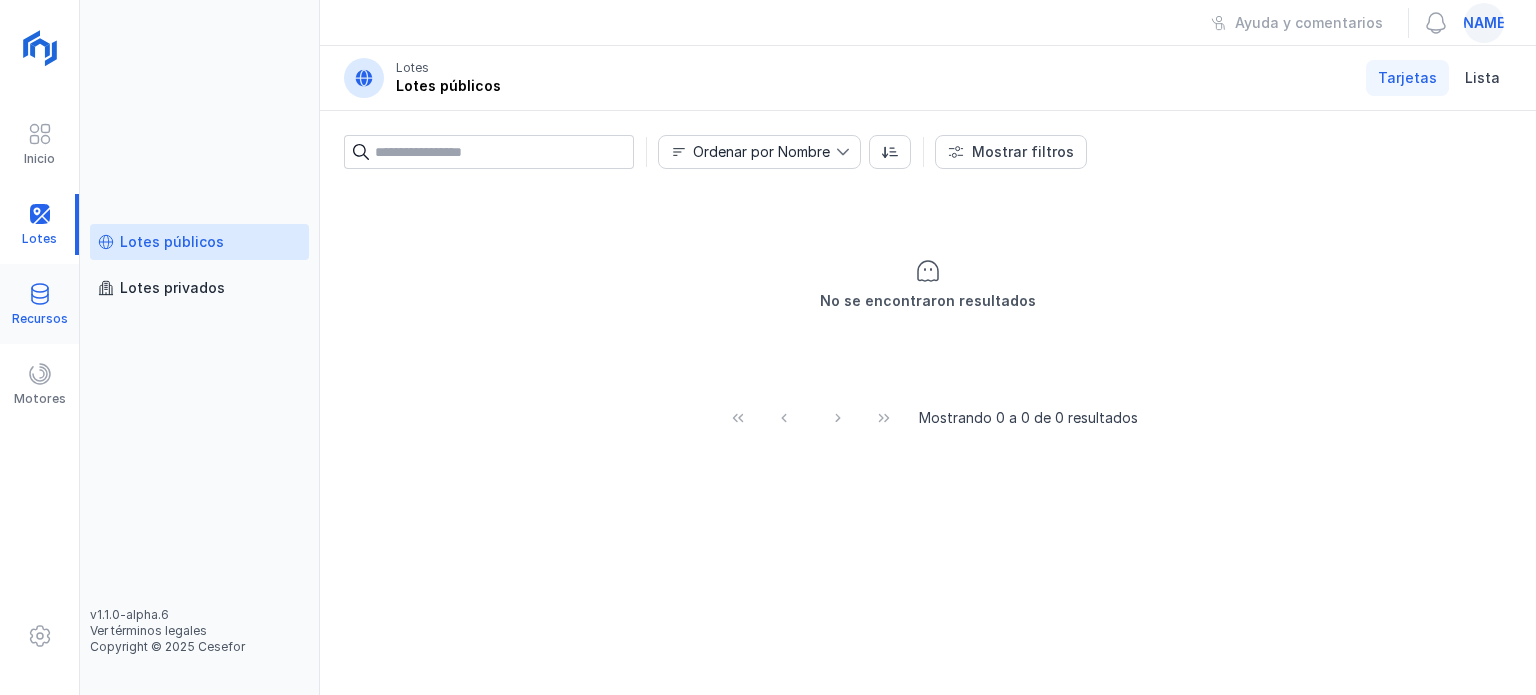 click on "Recursos" at bounding box center [39, 304] 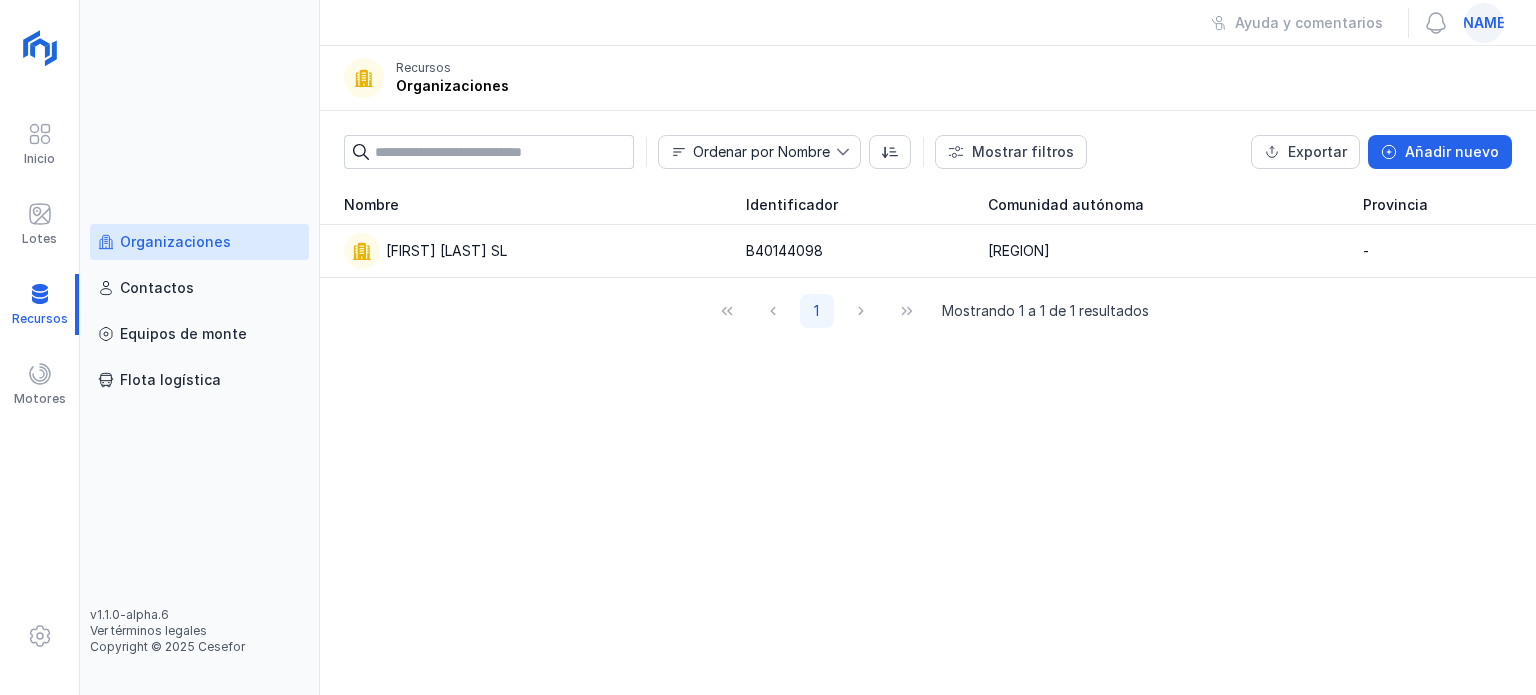 click on "Organizaciones" at bounding box center [199, 242] 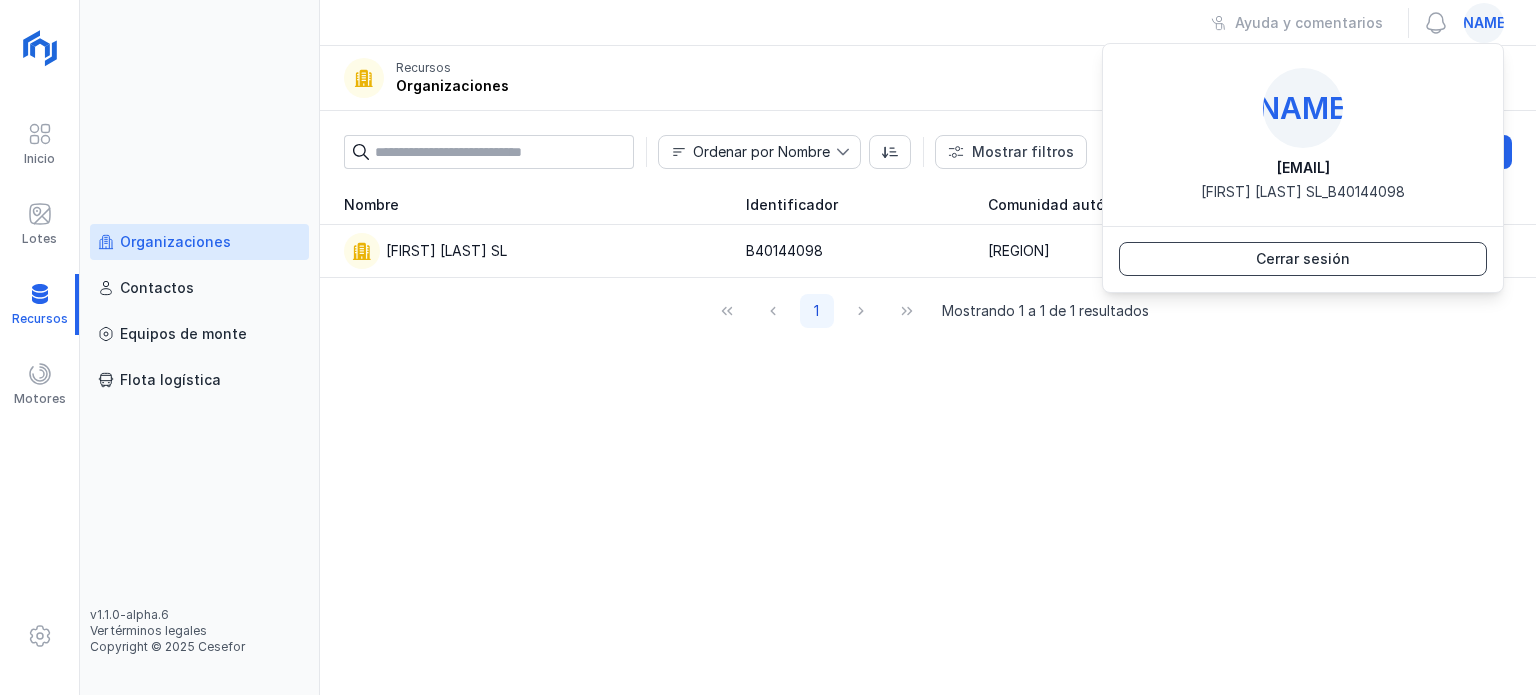 click on "Cerrar sesión" 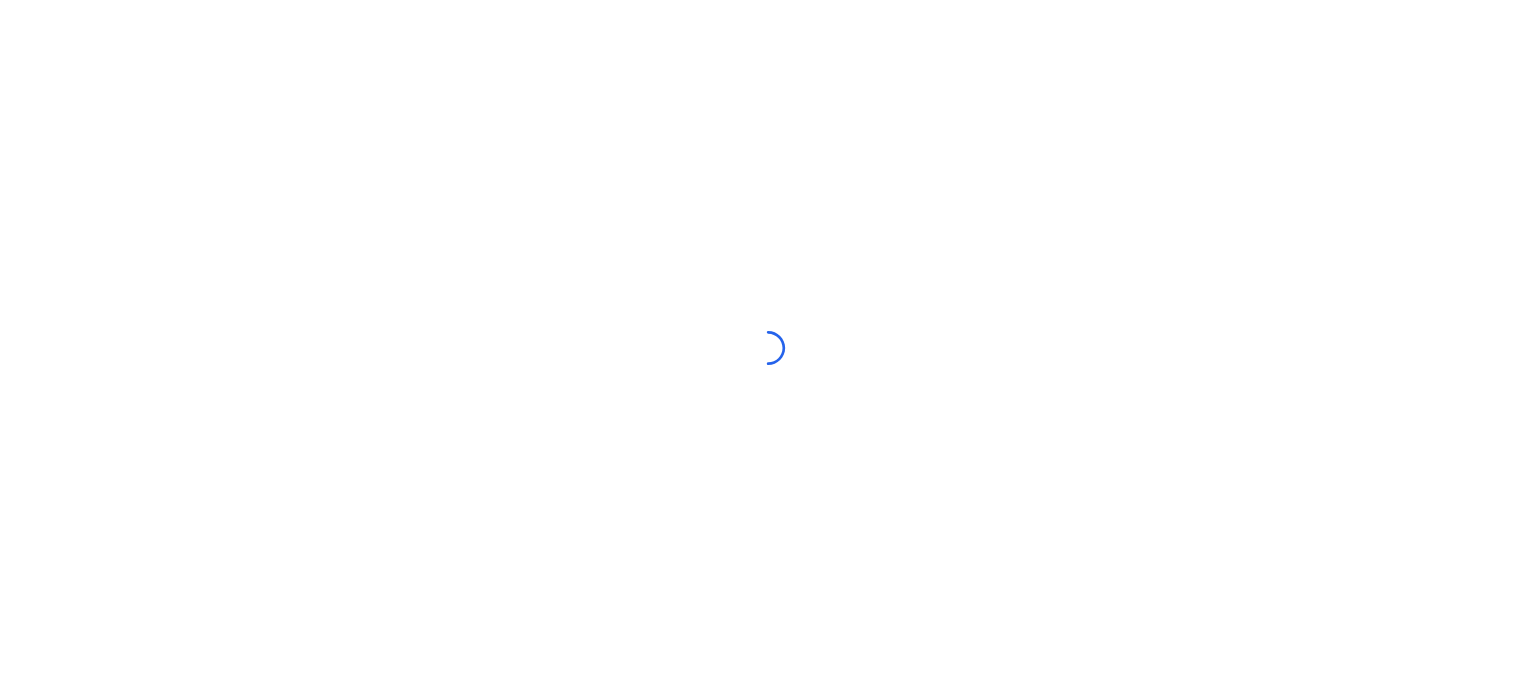 scroll, scrollTop: 0, scrollLeft: 0, axis: both 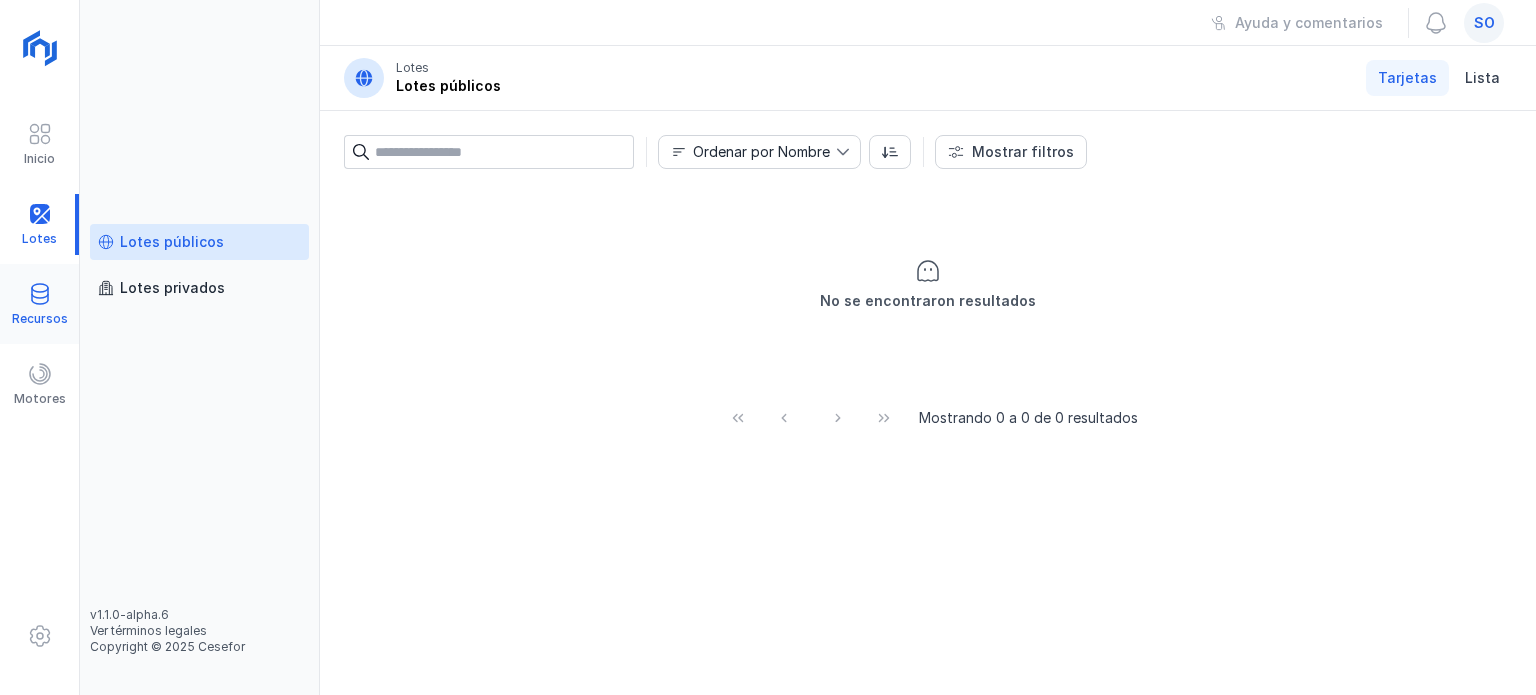click on "Recursos" at bounding box center (39, 304) 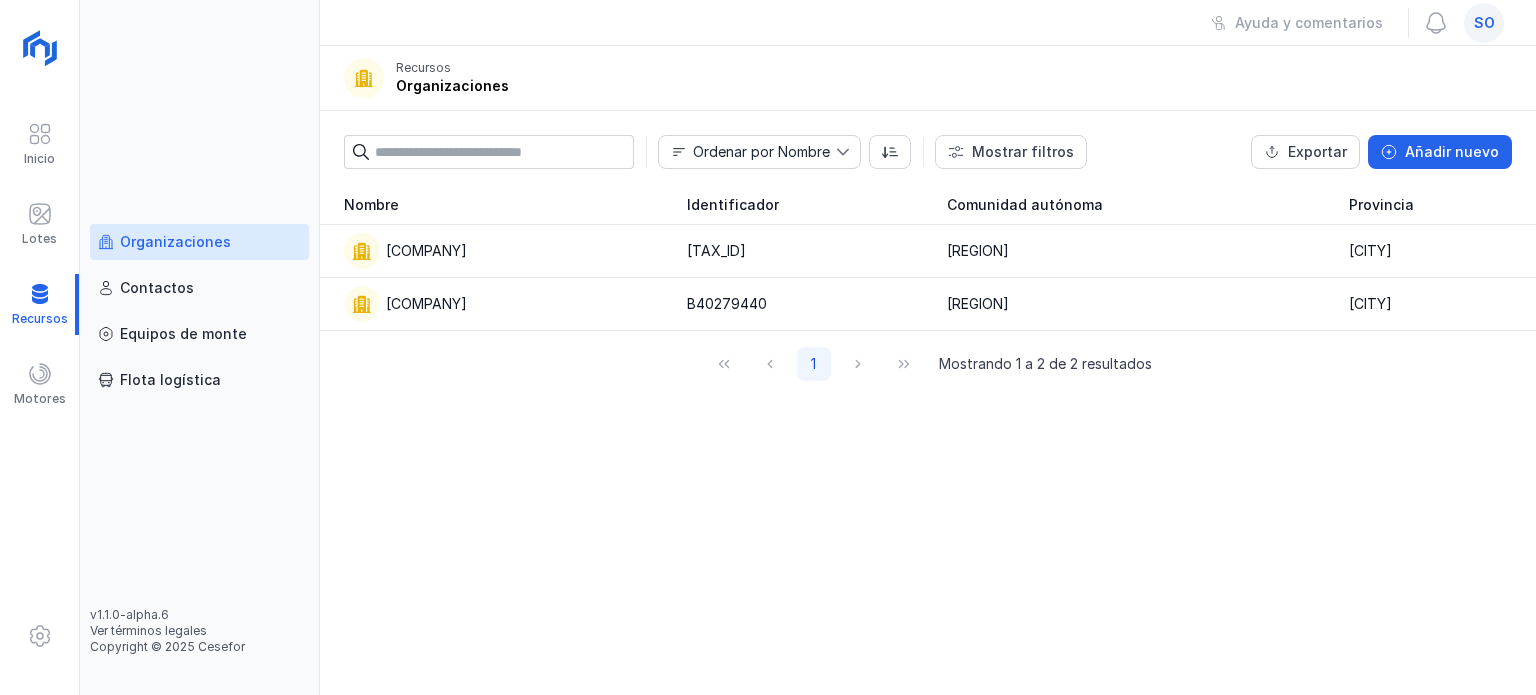 click on "Organizaciones" at bounding box center [199, 242] 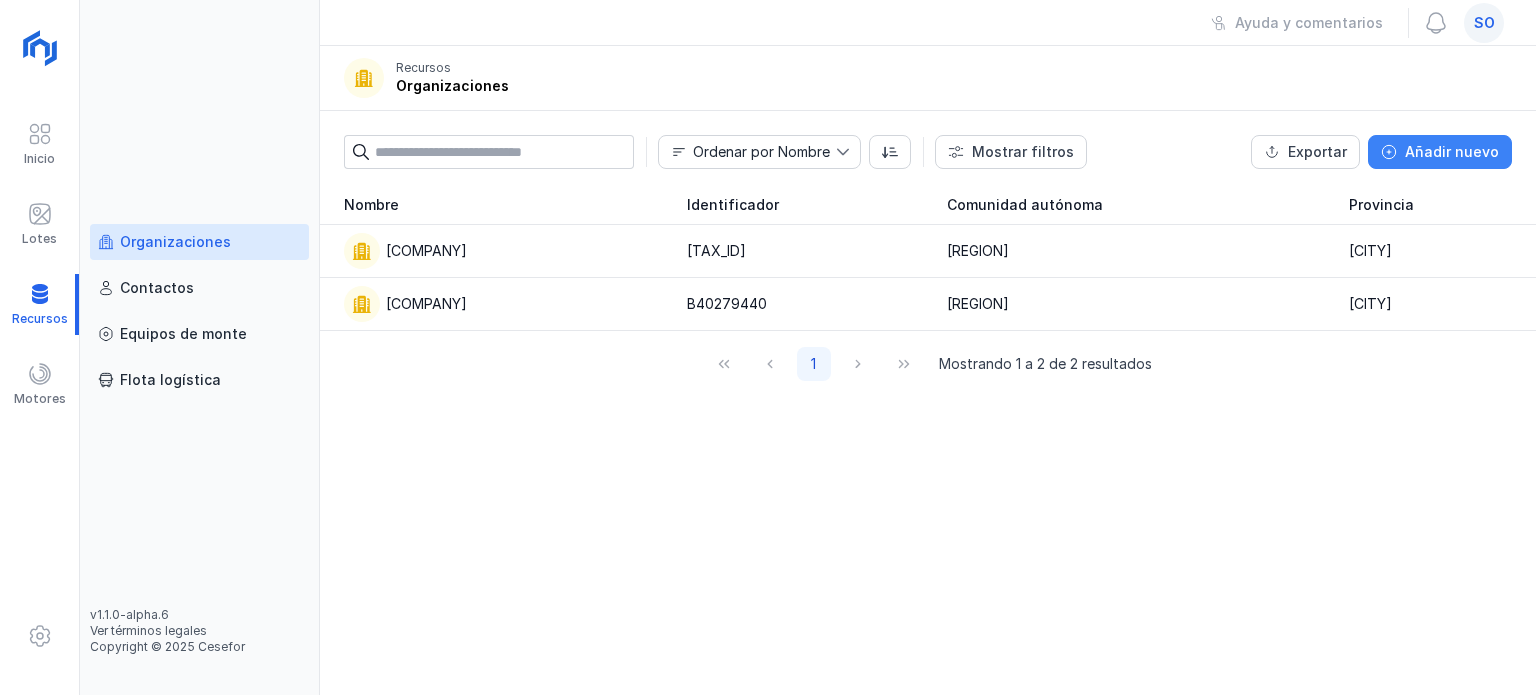 click on "Añadir nuevo" 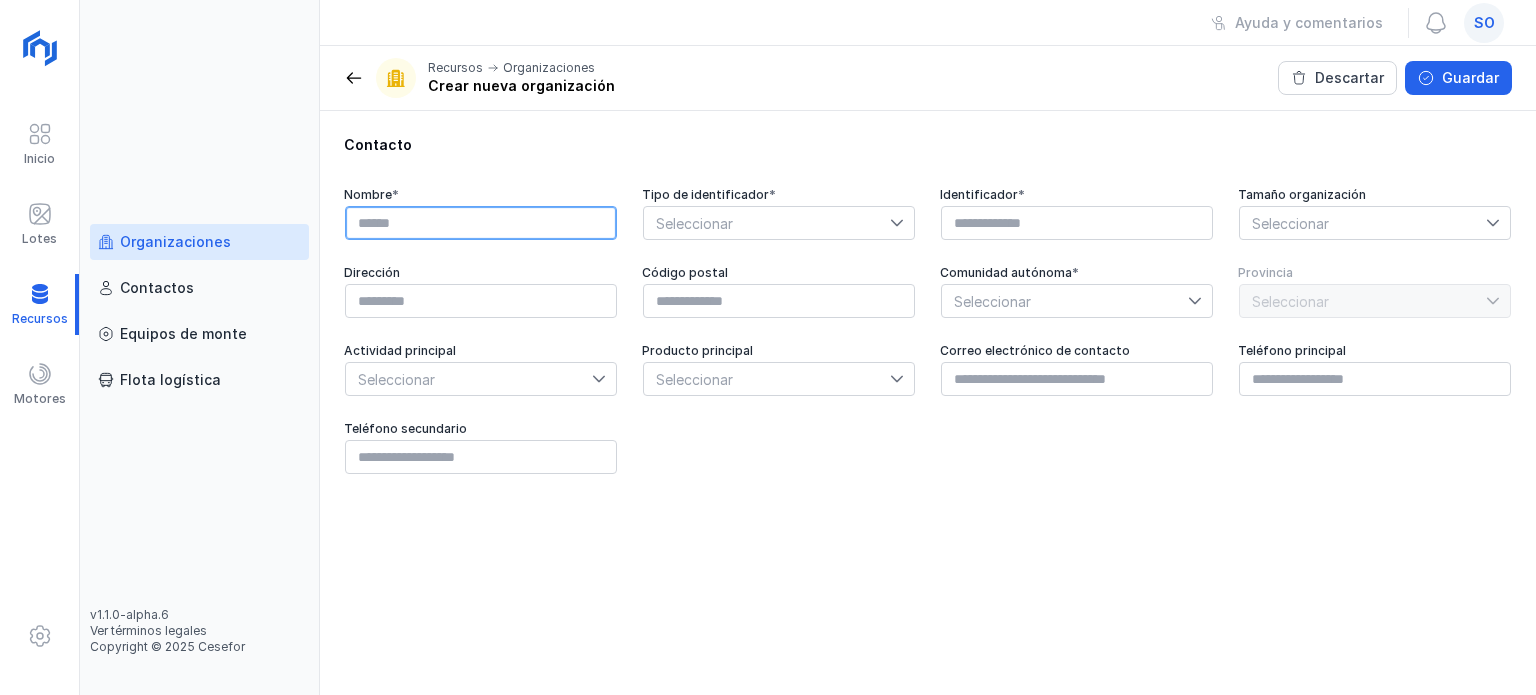 click at bounding box center [481, 223] 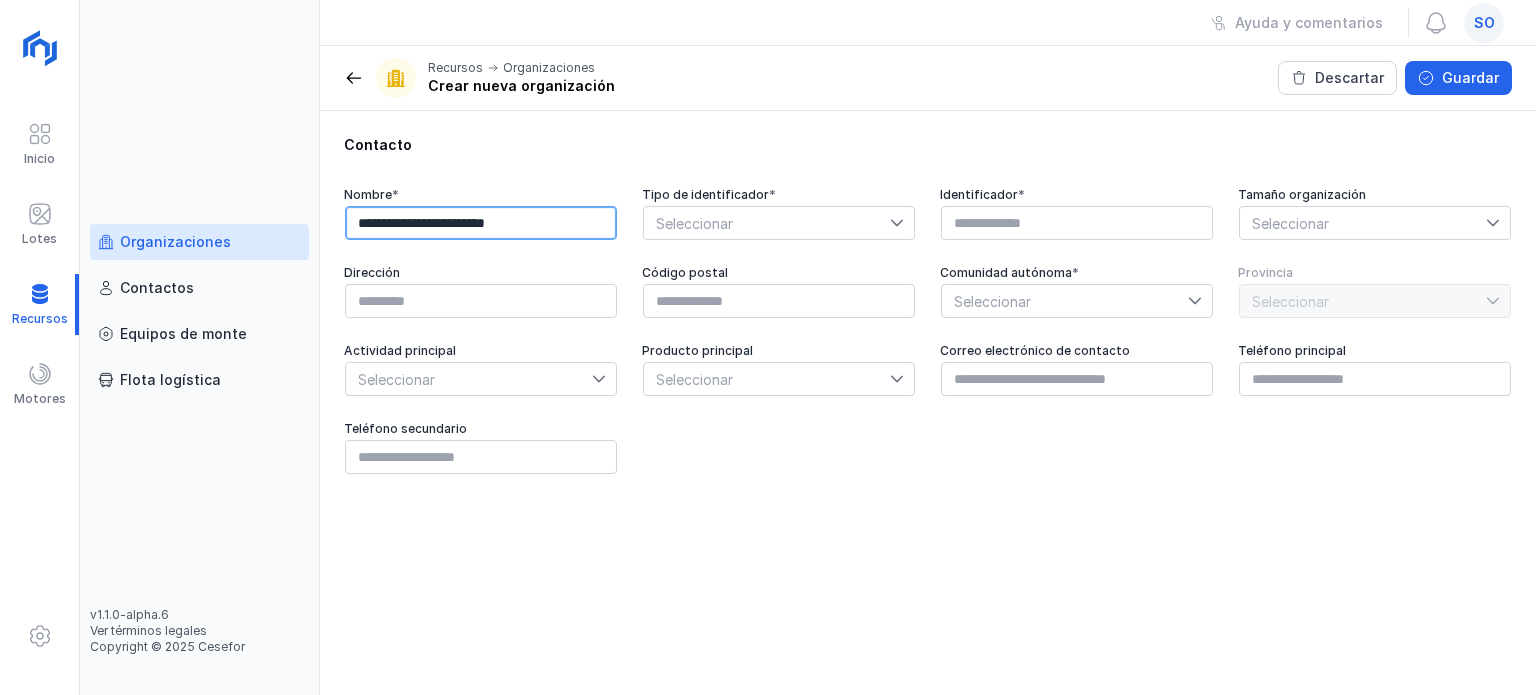 type on "**********" 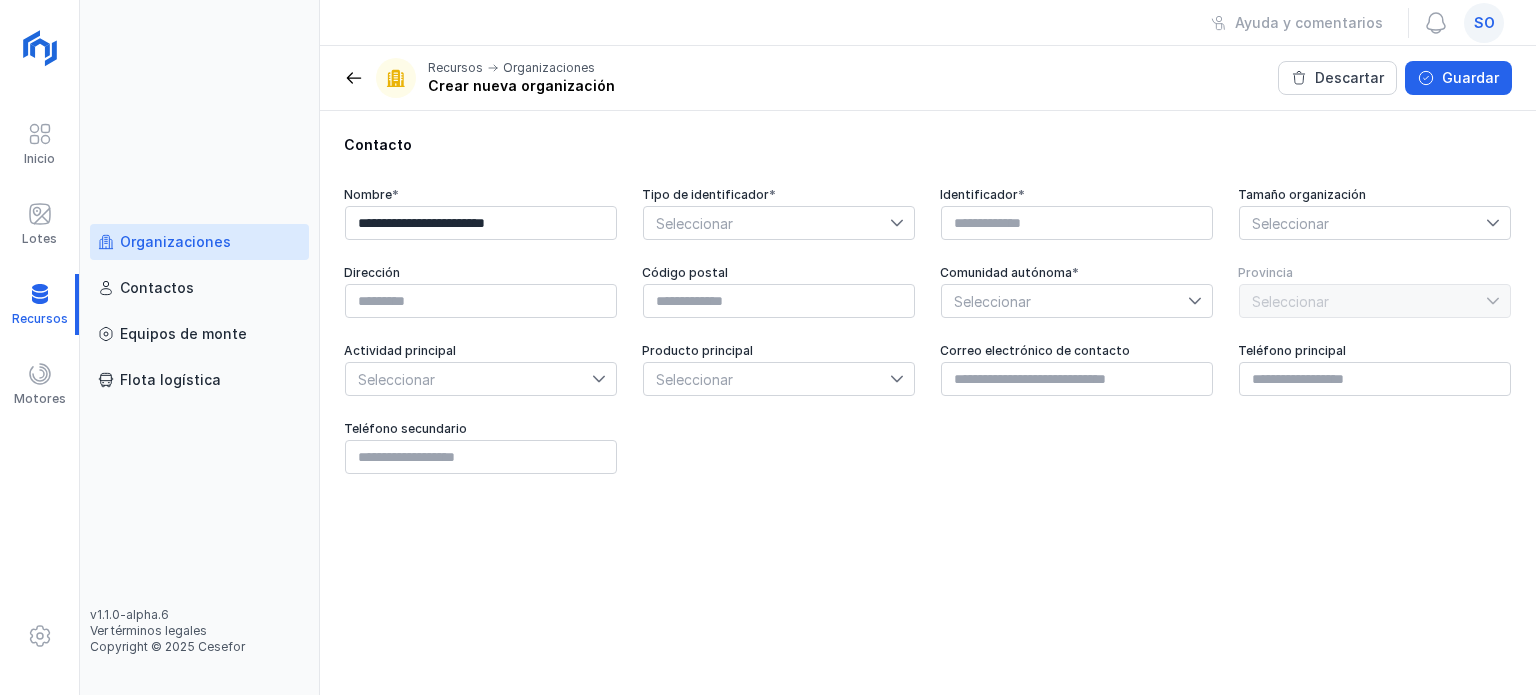 click on "Seleccionar" at bounding box center (767, 223) 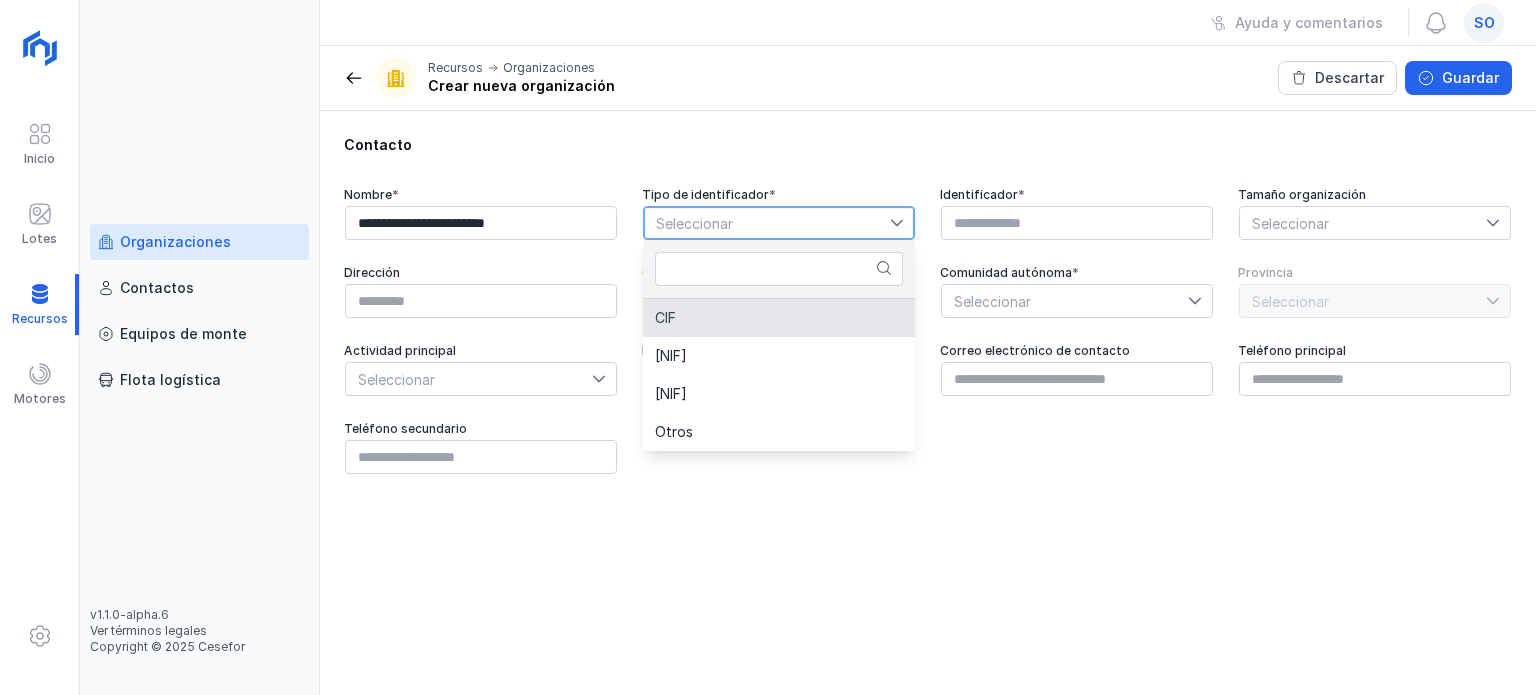 click on "CIF" 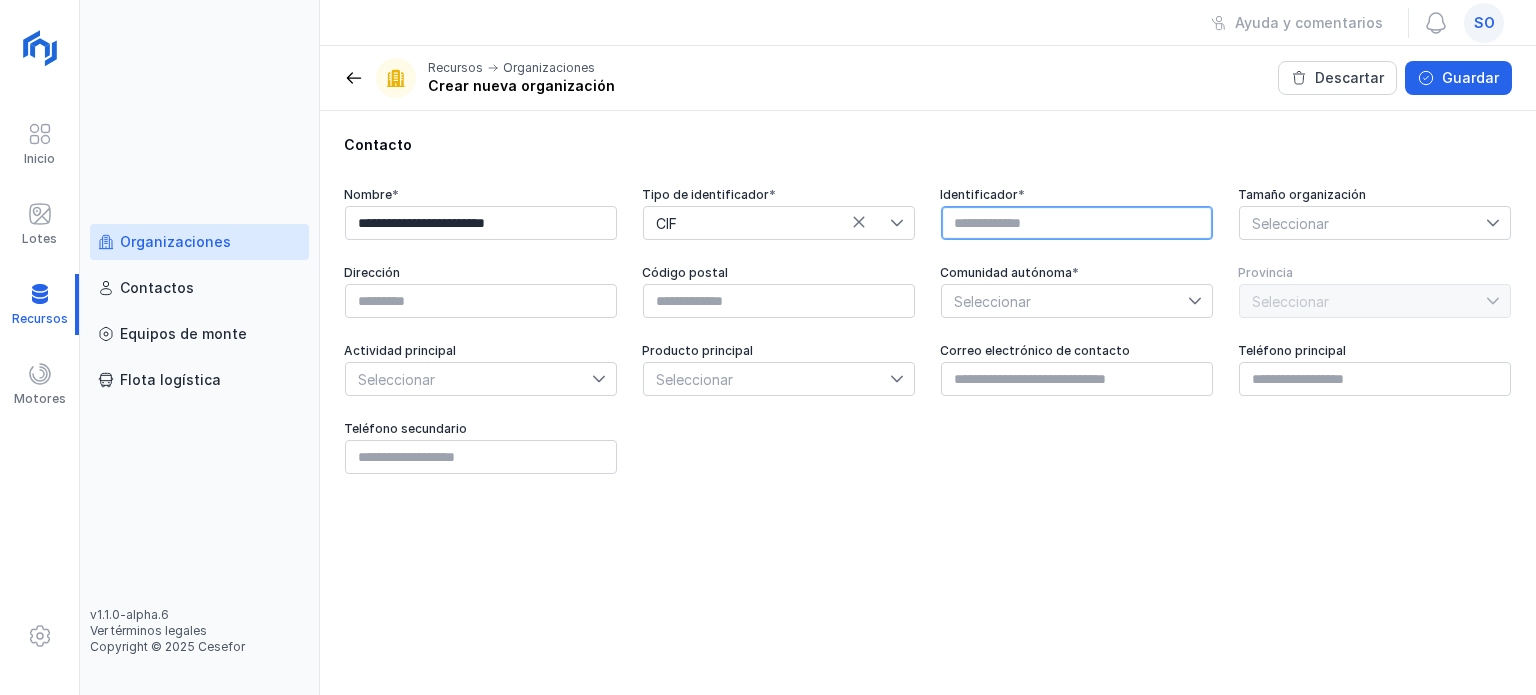click at bounding box center [1077, 223] 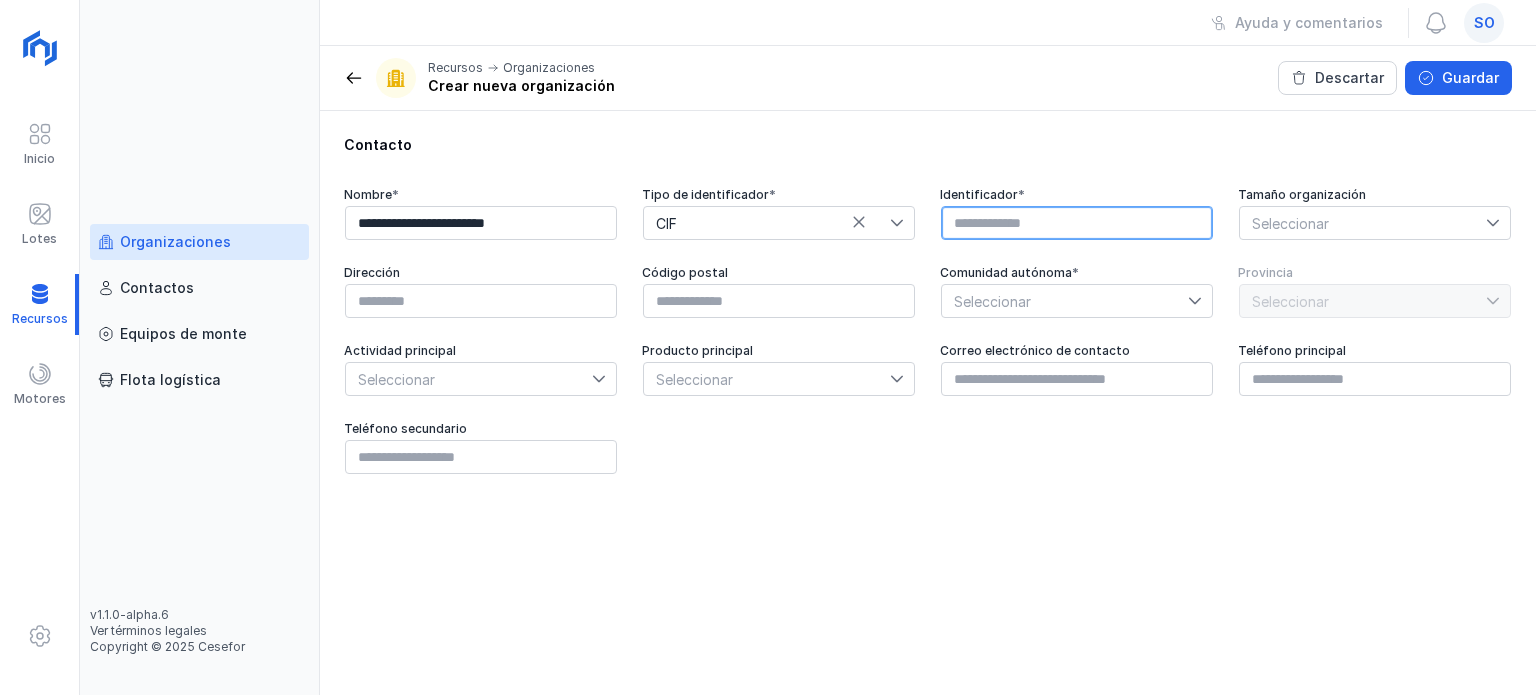 paste on "*********" 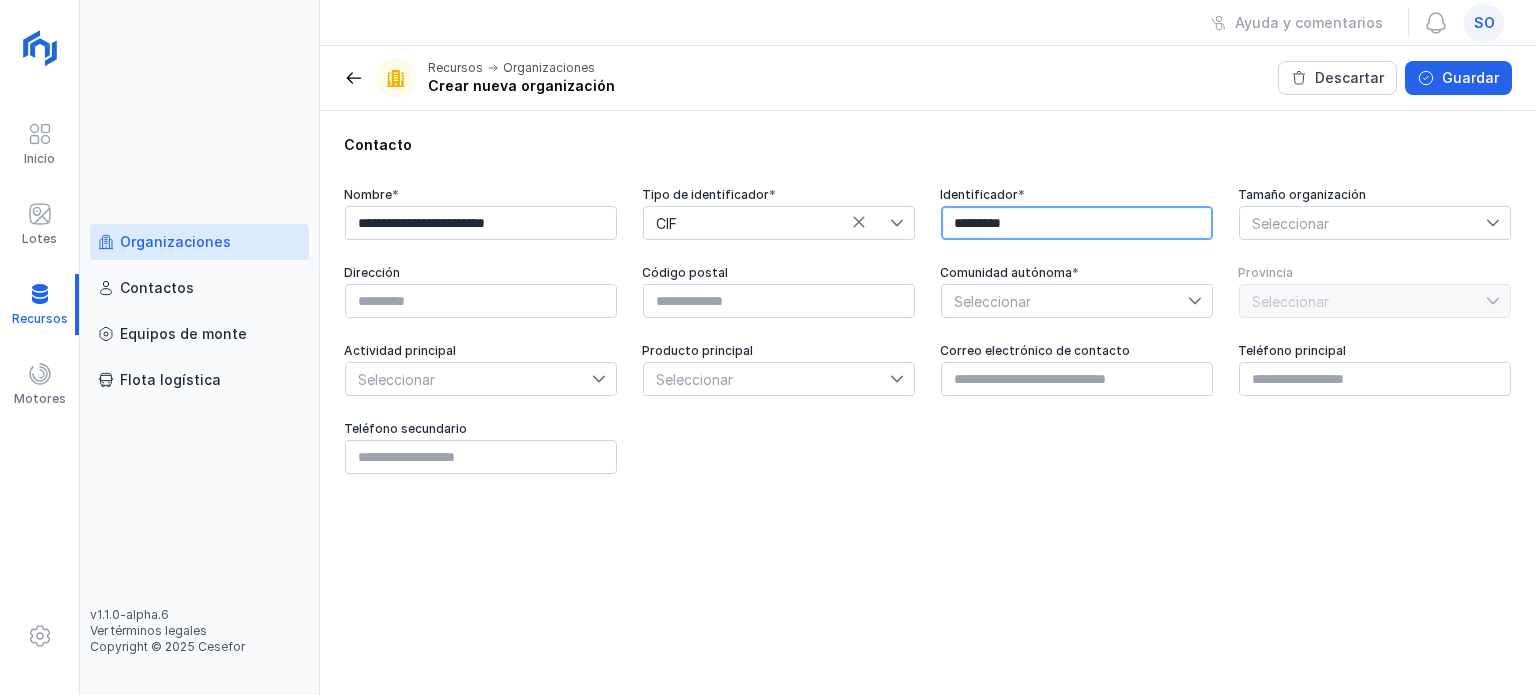 type on "*********" 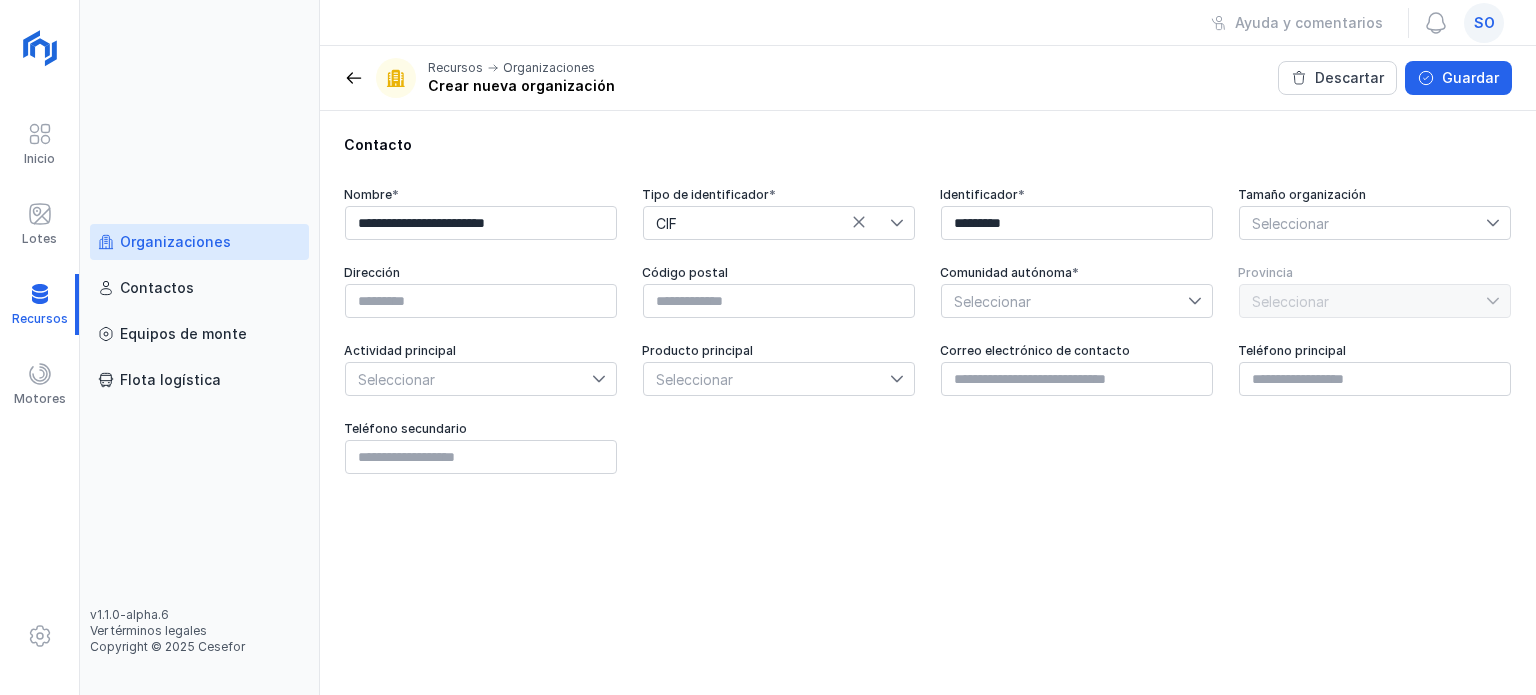 click on "Seleccionar" at bounding box center (1363, 223) 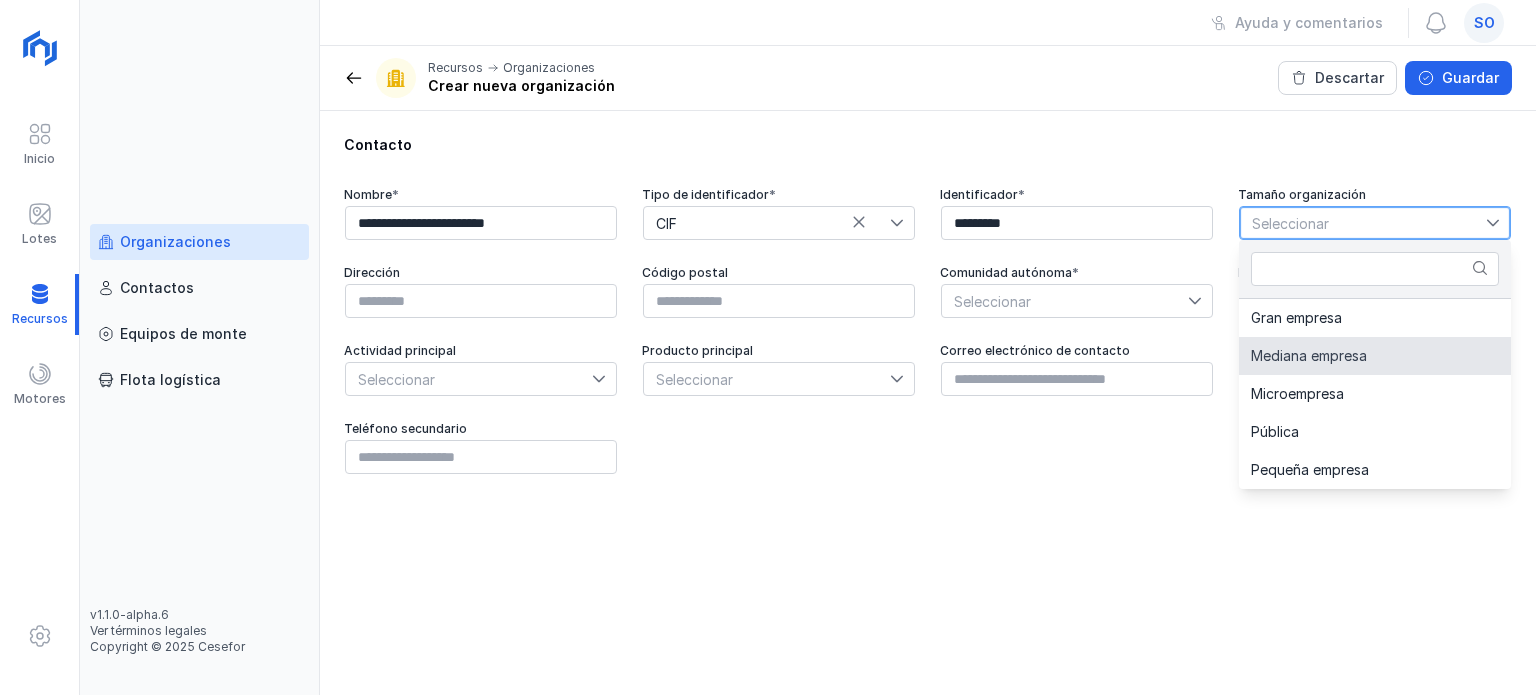 click on "Mediana empresa" 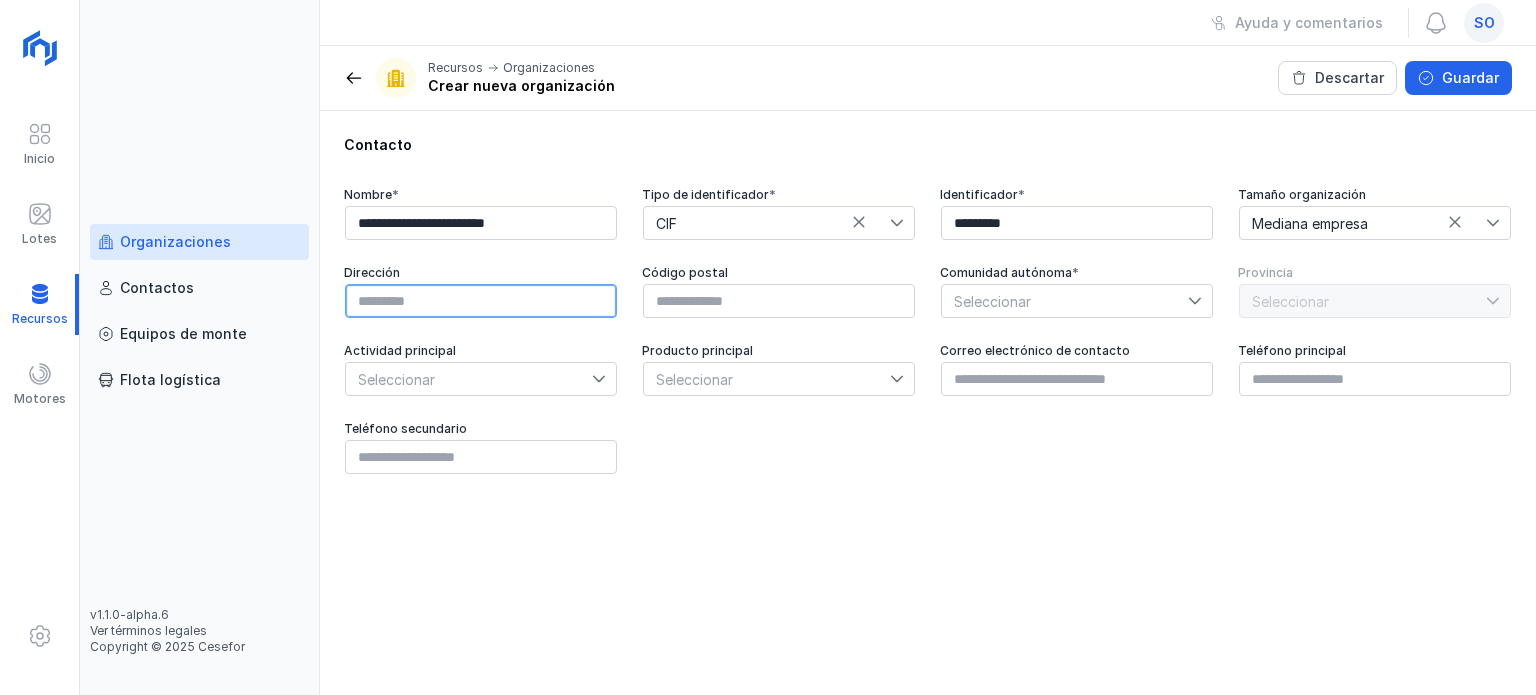 click at bounding box center [481, 301] 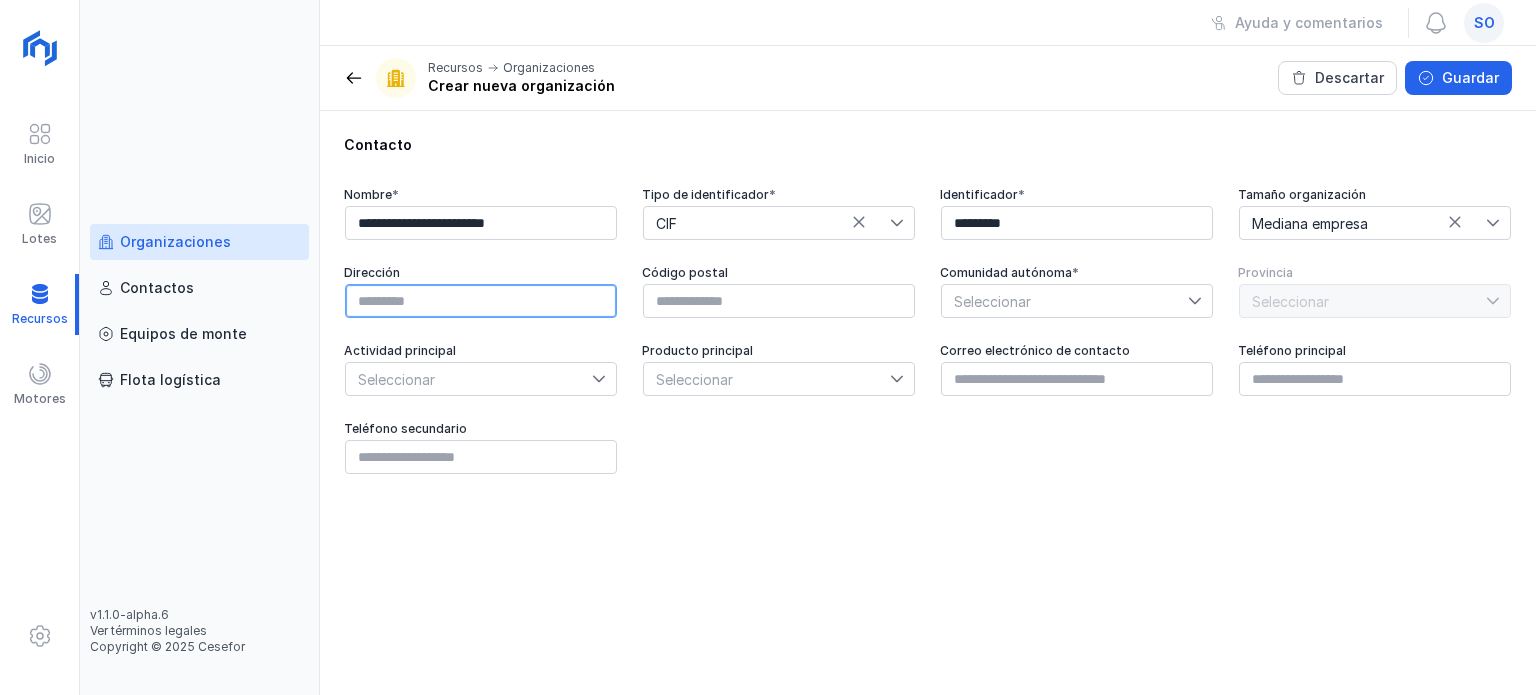click at bounding box center [481, 301] 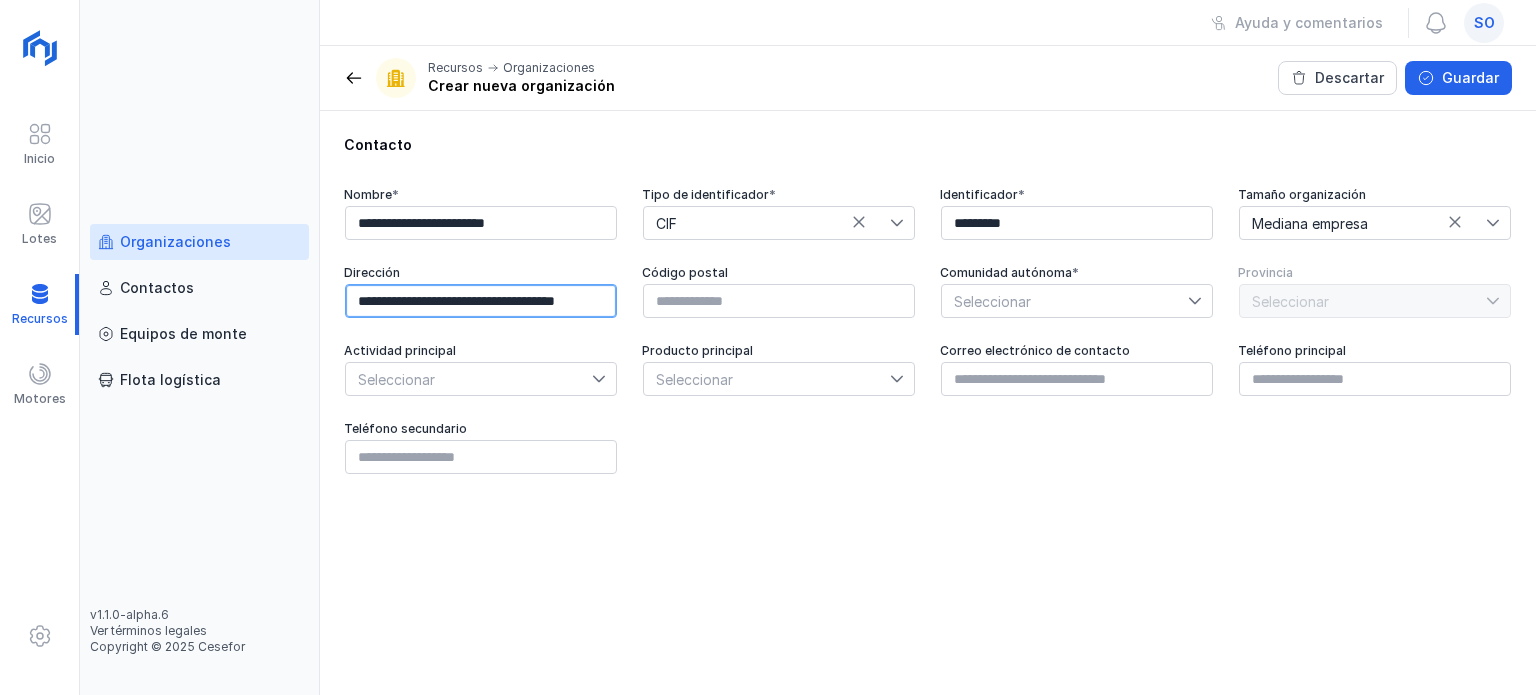 scroll, scrollTop: 0, scrollLeft: 40, axis: horizontal 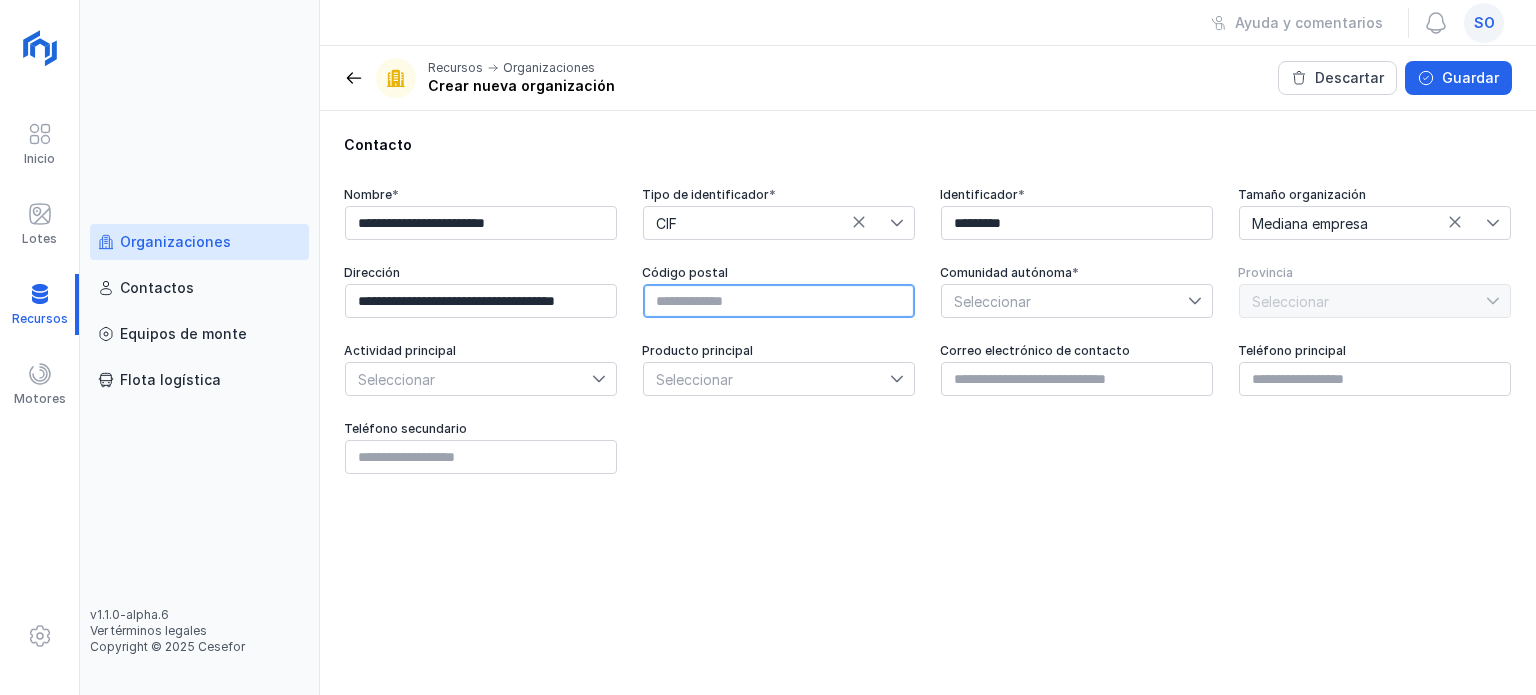 click at bounding box center [779, 301] 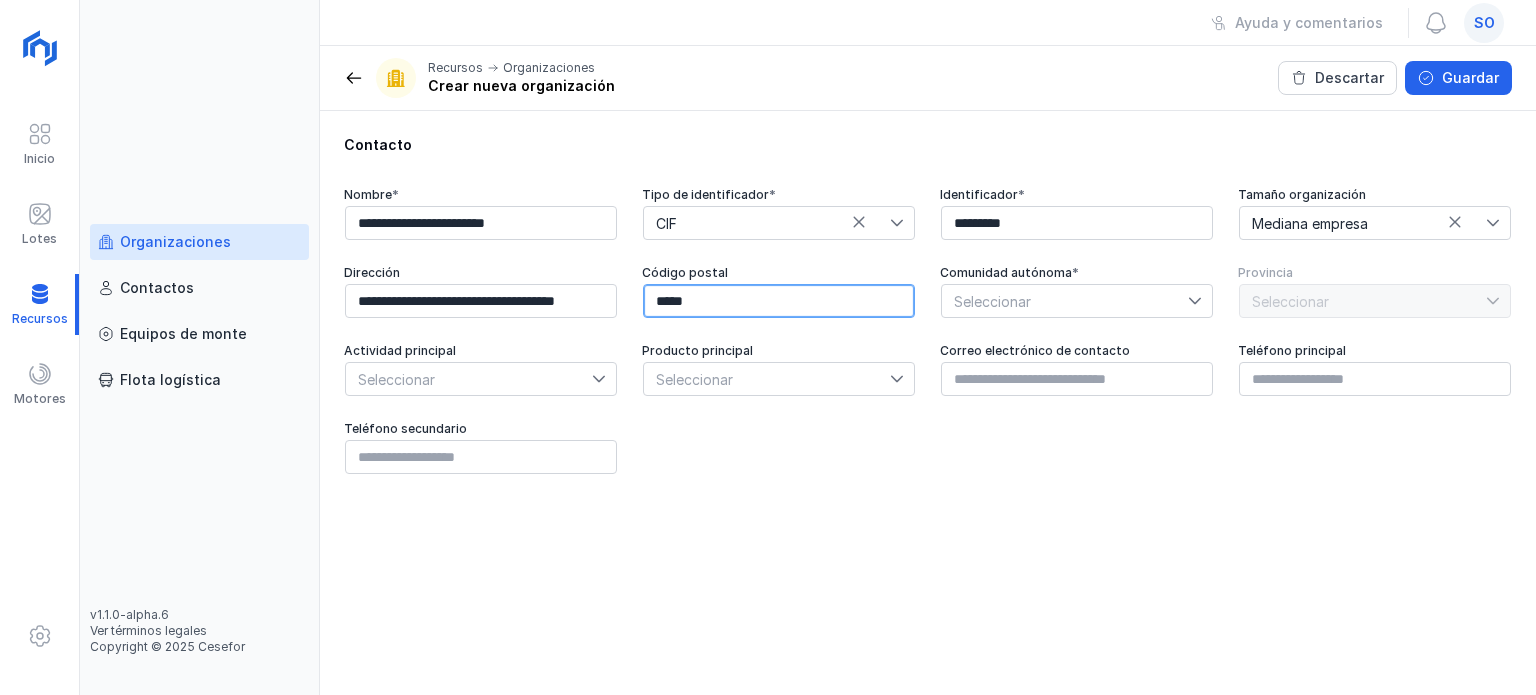 type on "*****" 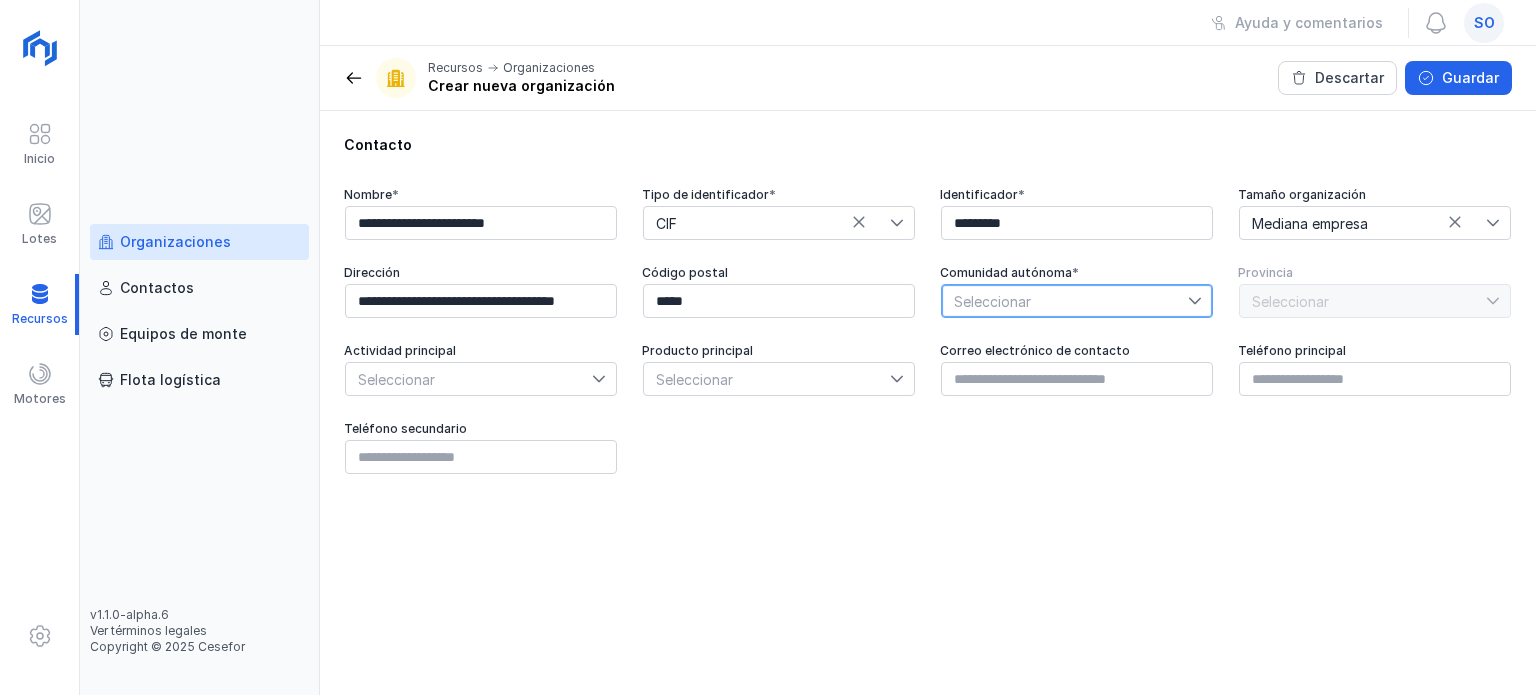 click on "Seleccionar" at bounding box center (1065, 301) 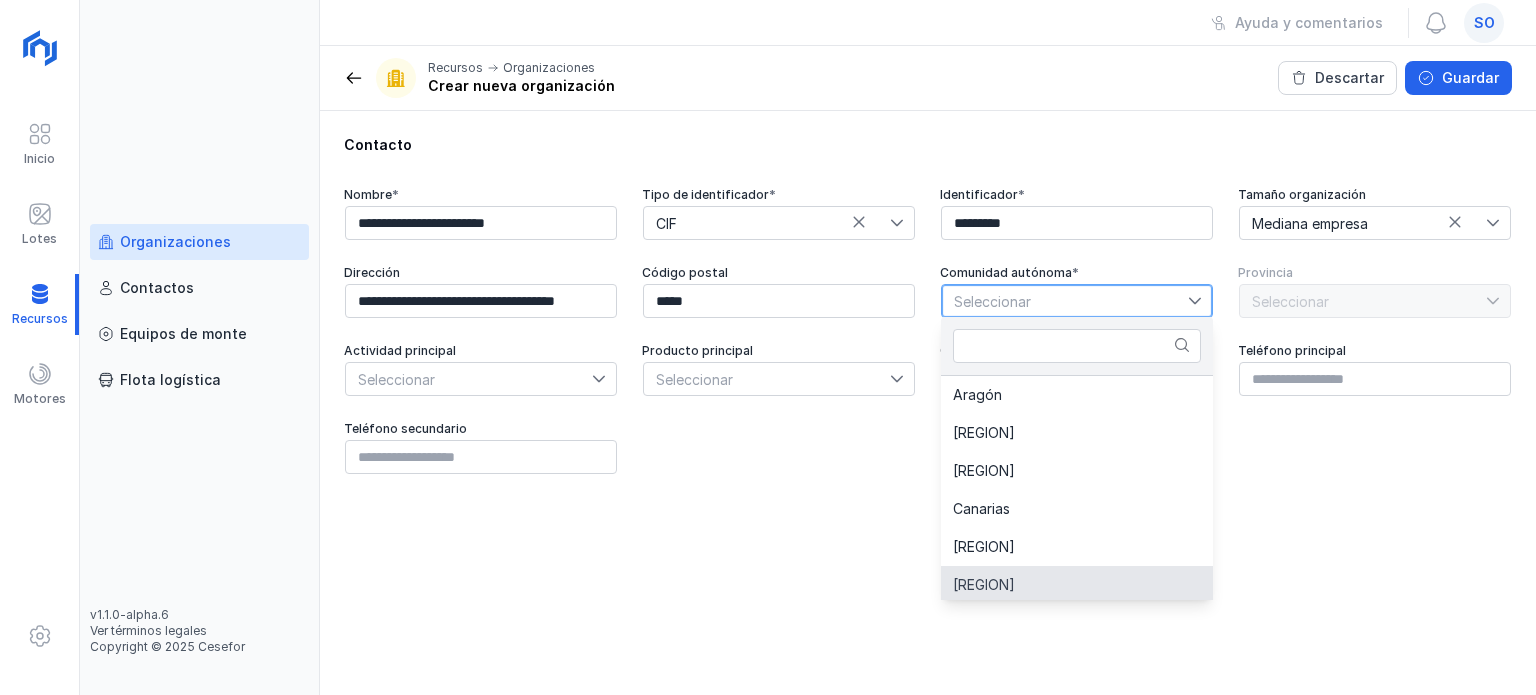 scroll, scrollTop: 42, scrollLeft: 0, axis: vertical 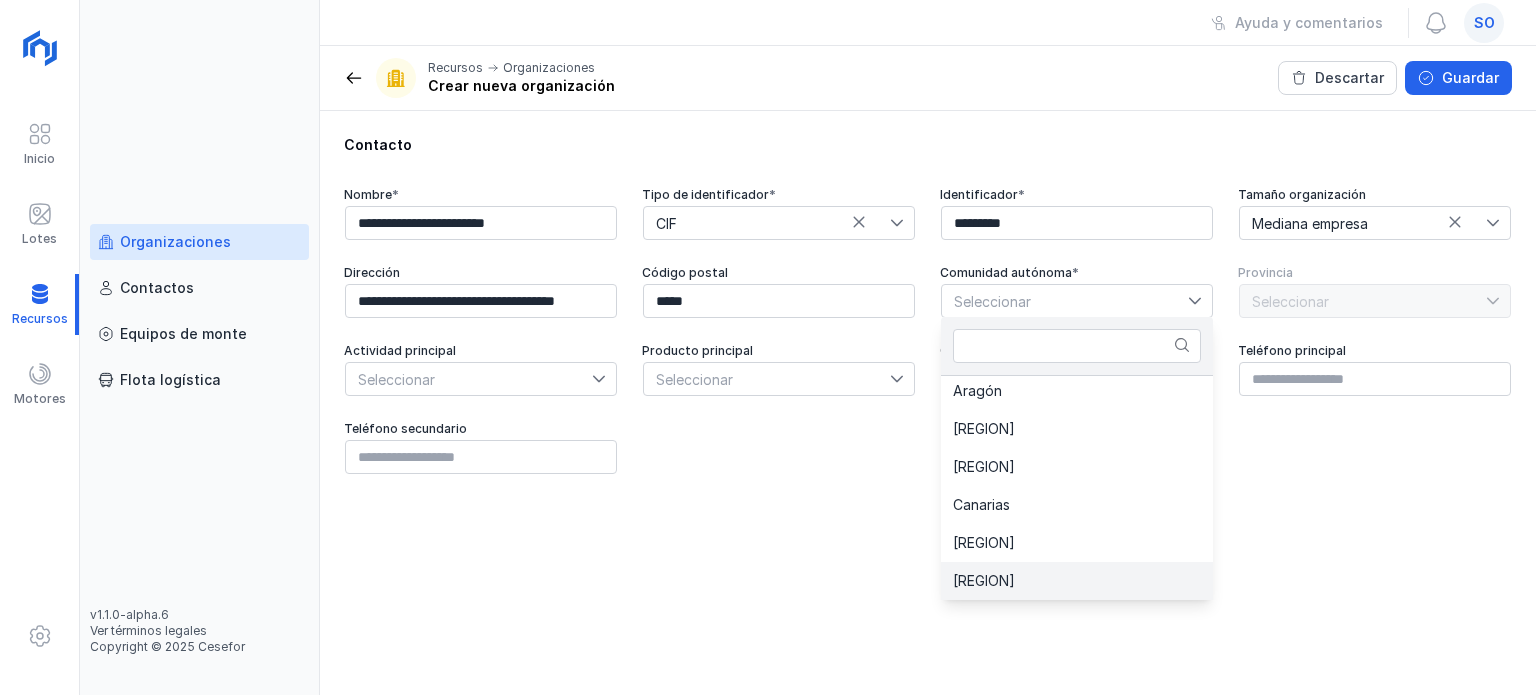 click on "[REGION]" 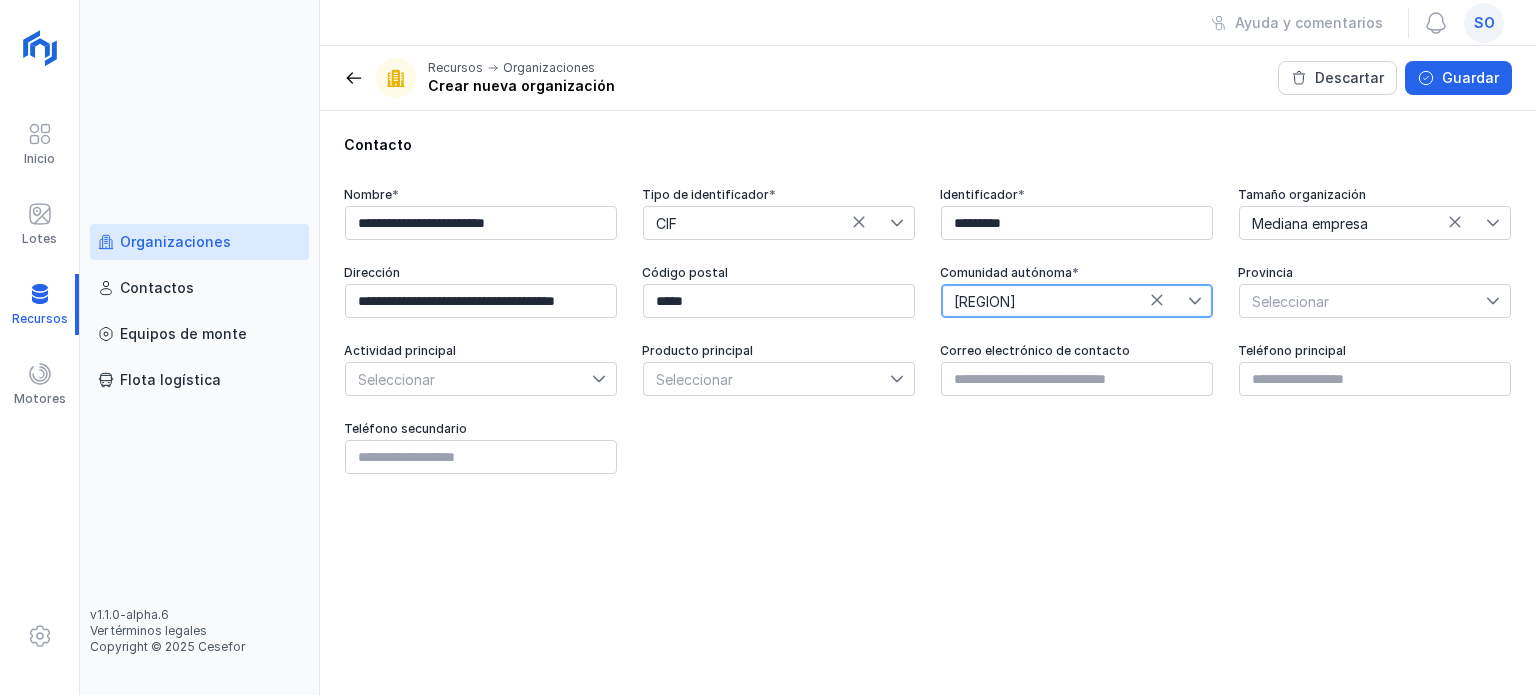 click on "Seleccionar" at bounding box center (1363, 301) 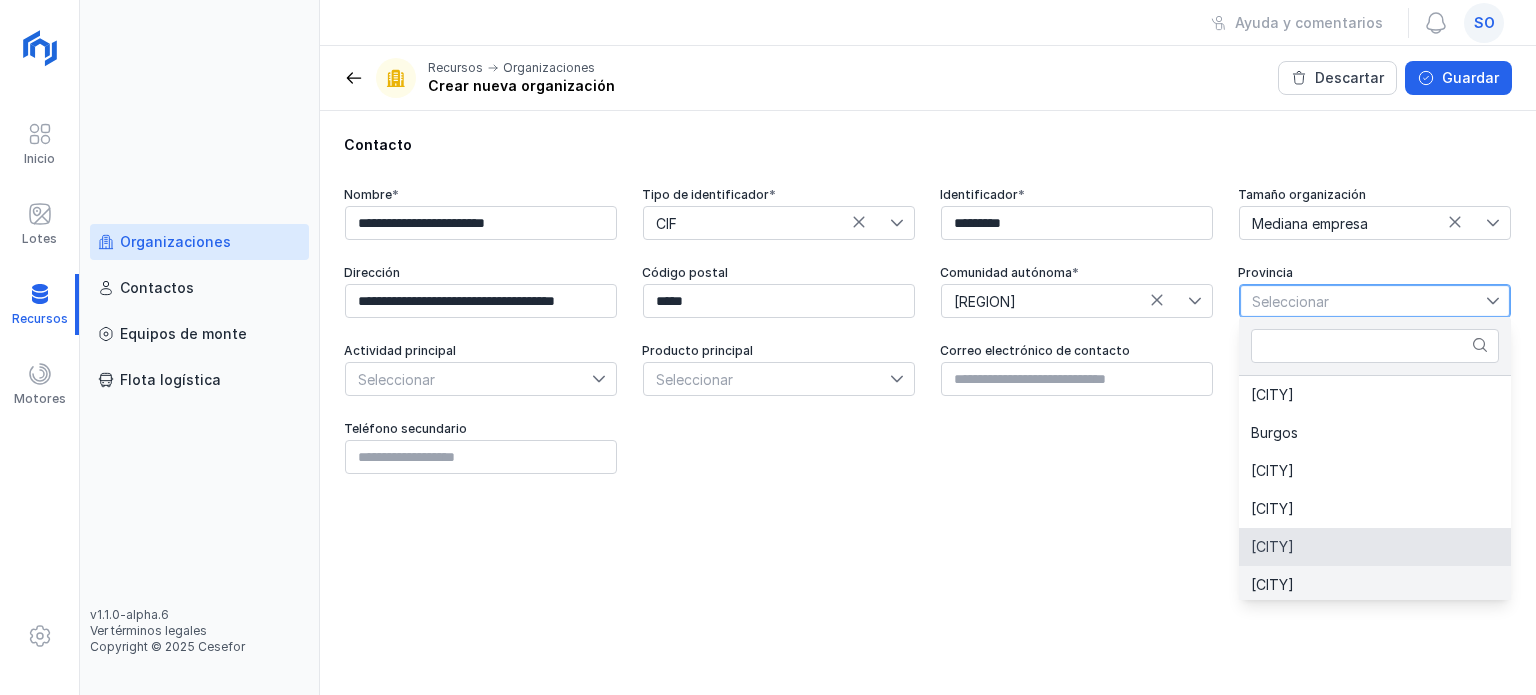 scroll, scrollTop: 4, scrollLeft: 0, axis: vertical 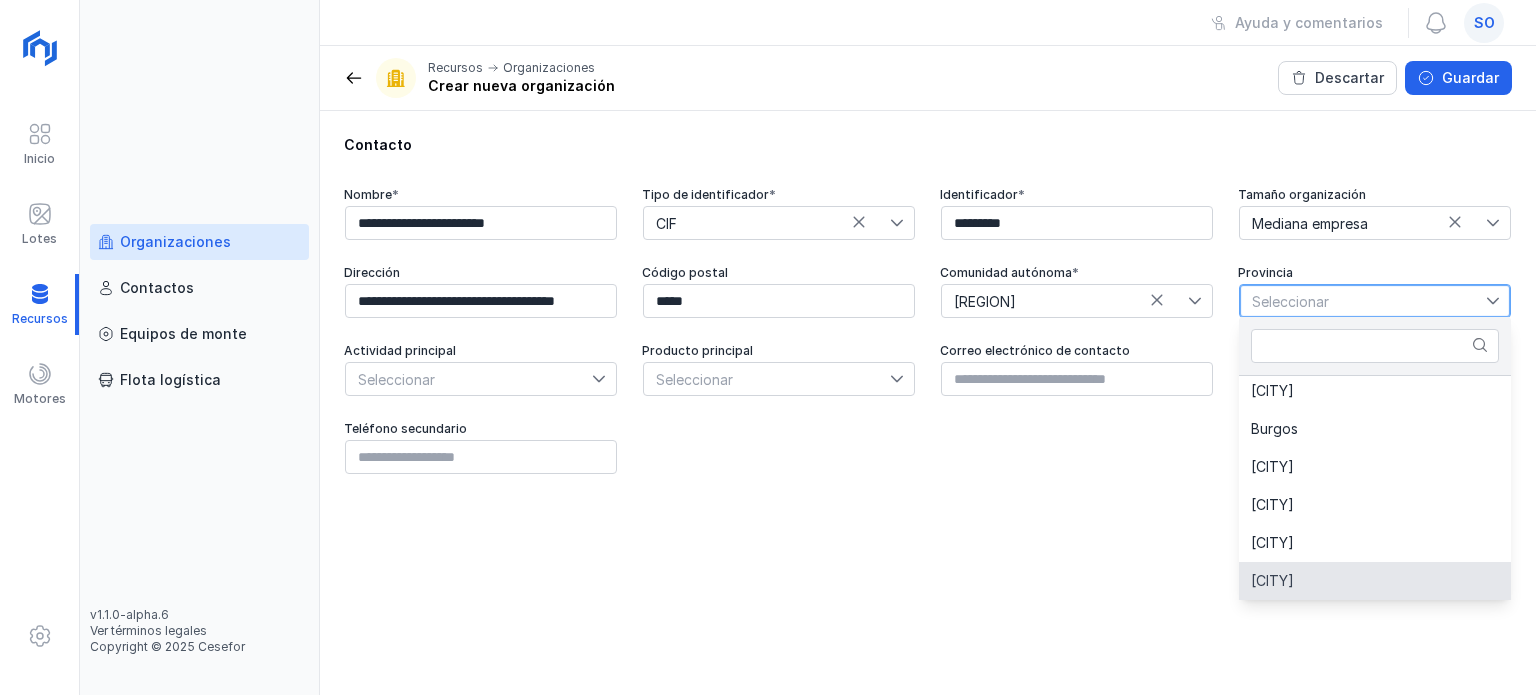 click on "[CITY]" 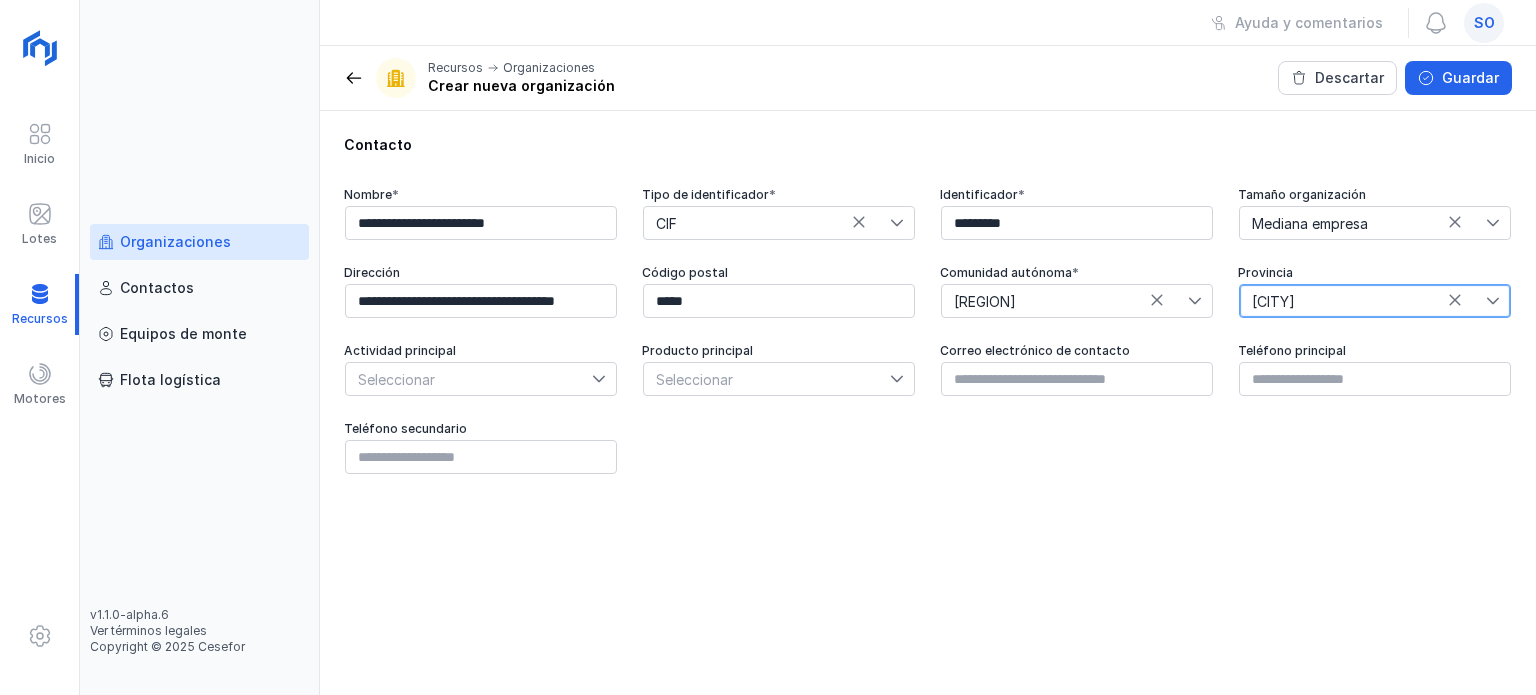 click on "Seleccionar" at bounding box center [469, 379] 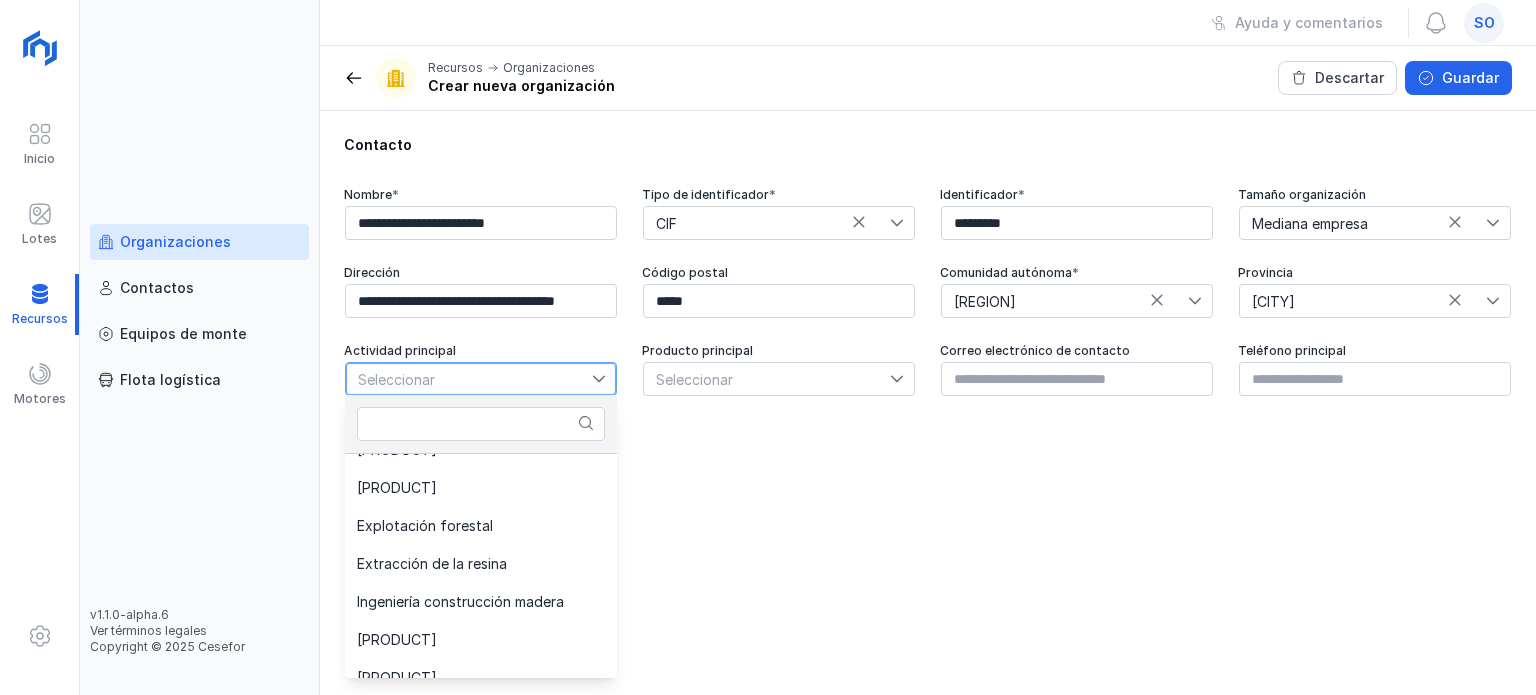 scroll, scrollTop: 400, scrollLeft: 0, axis: vertical 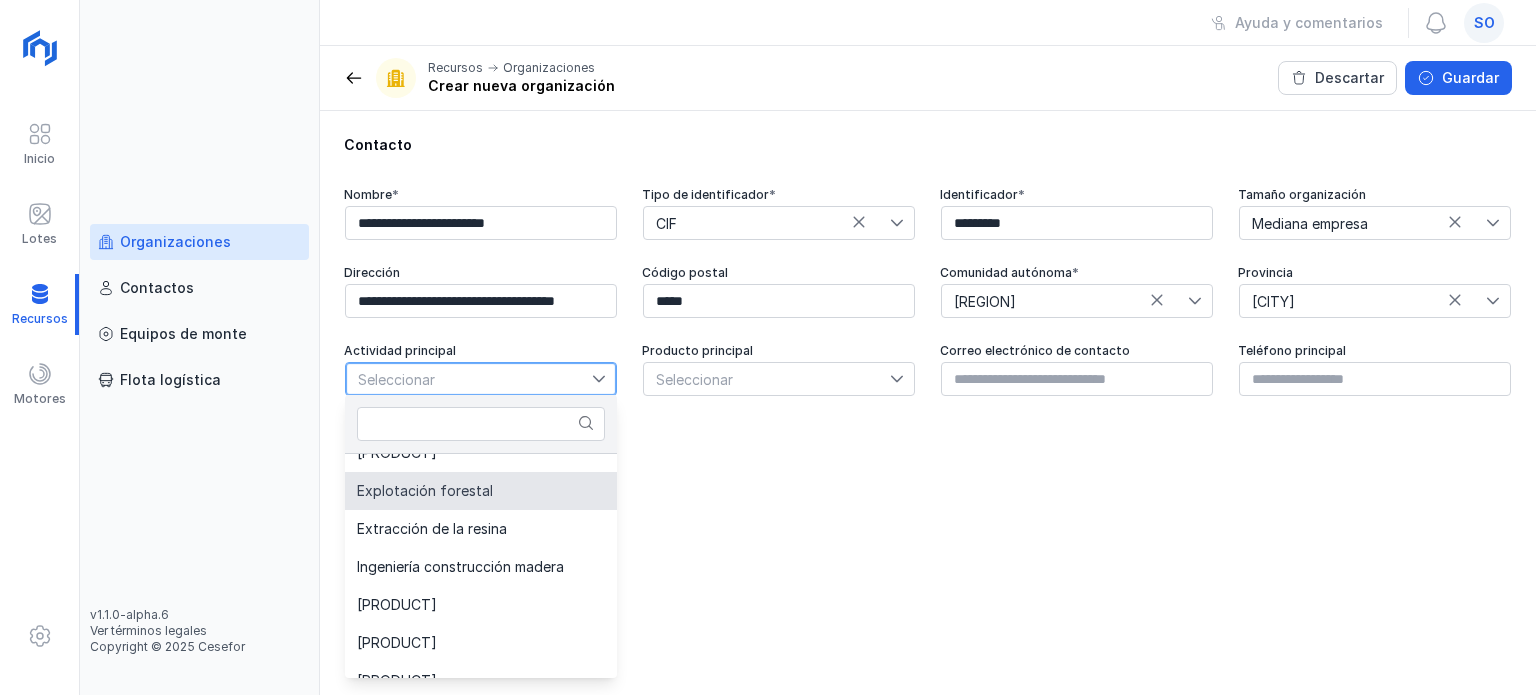 click on "Explotación forestal" 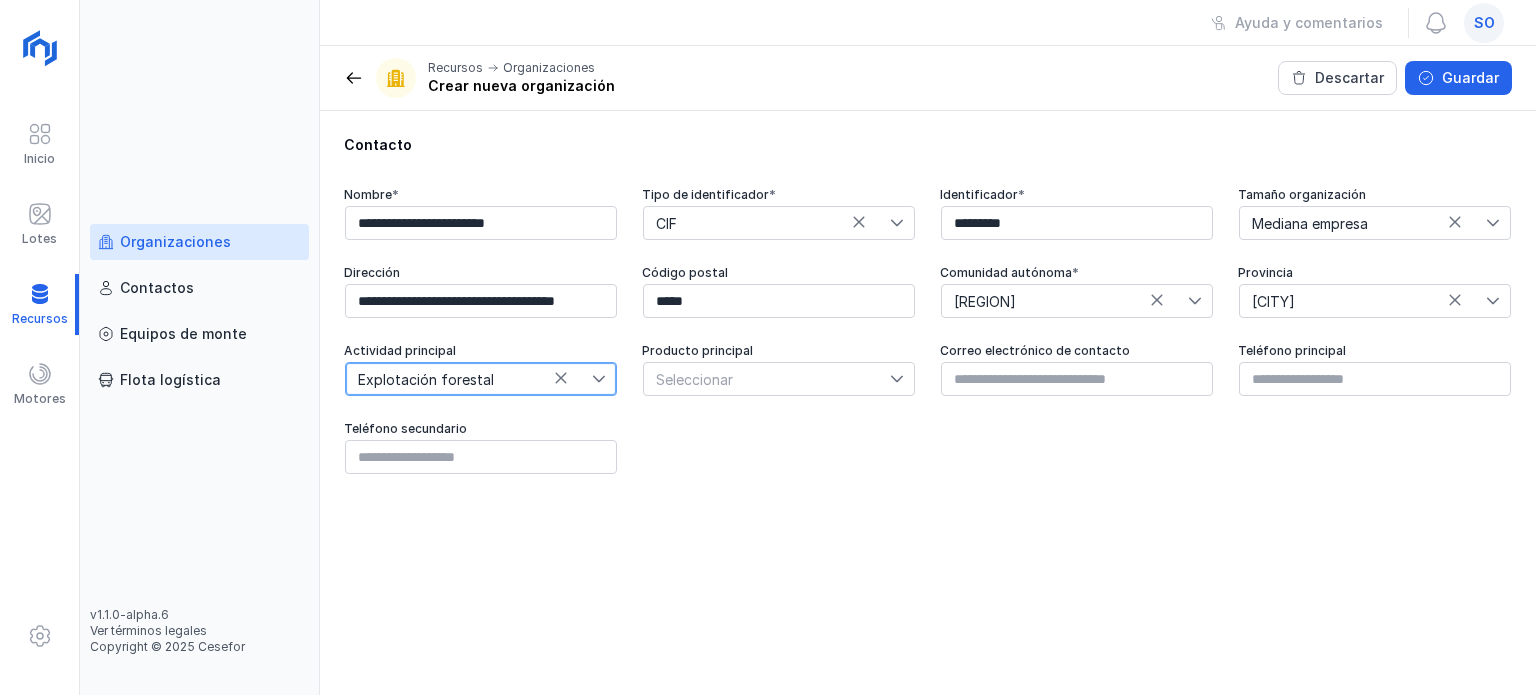click on "Seleccionar" at bounding box center (767, 379) 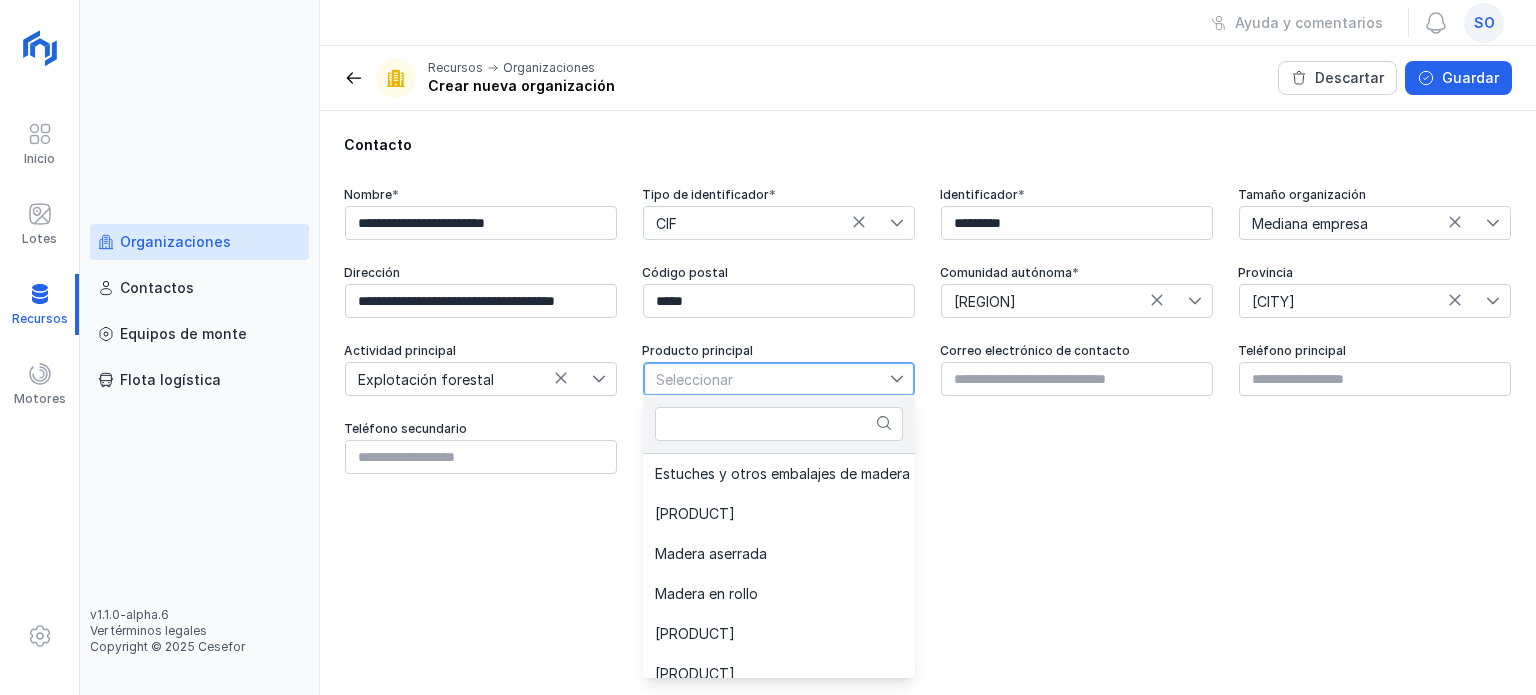 scroll, scrollTop: 700, scrollLeft: 0, axis: vertical 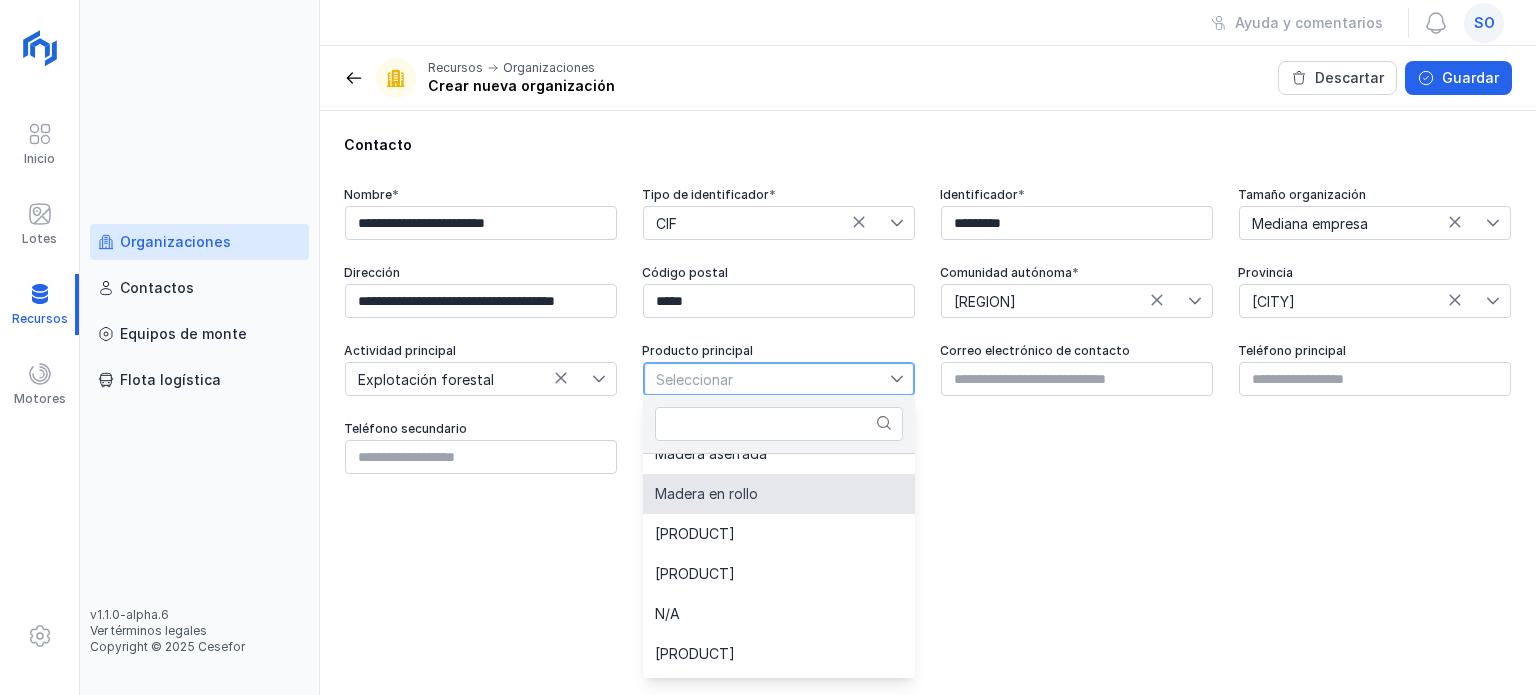 click on "Madera en rollo" 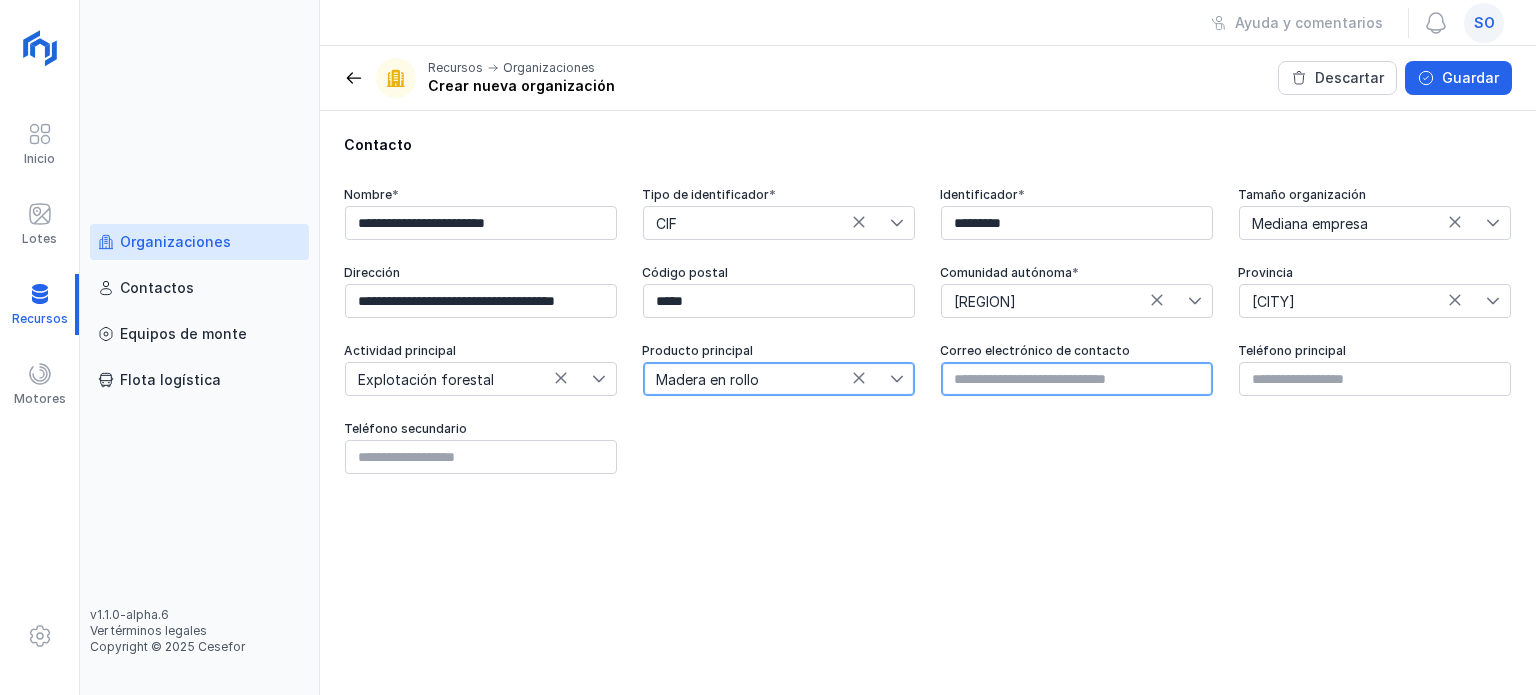 click at bounding box center [1077, 379] 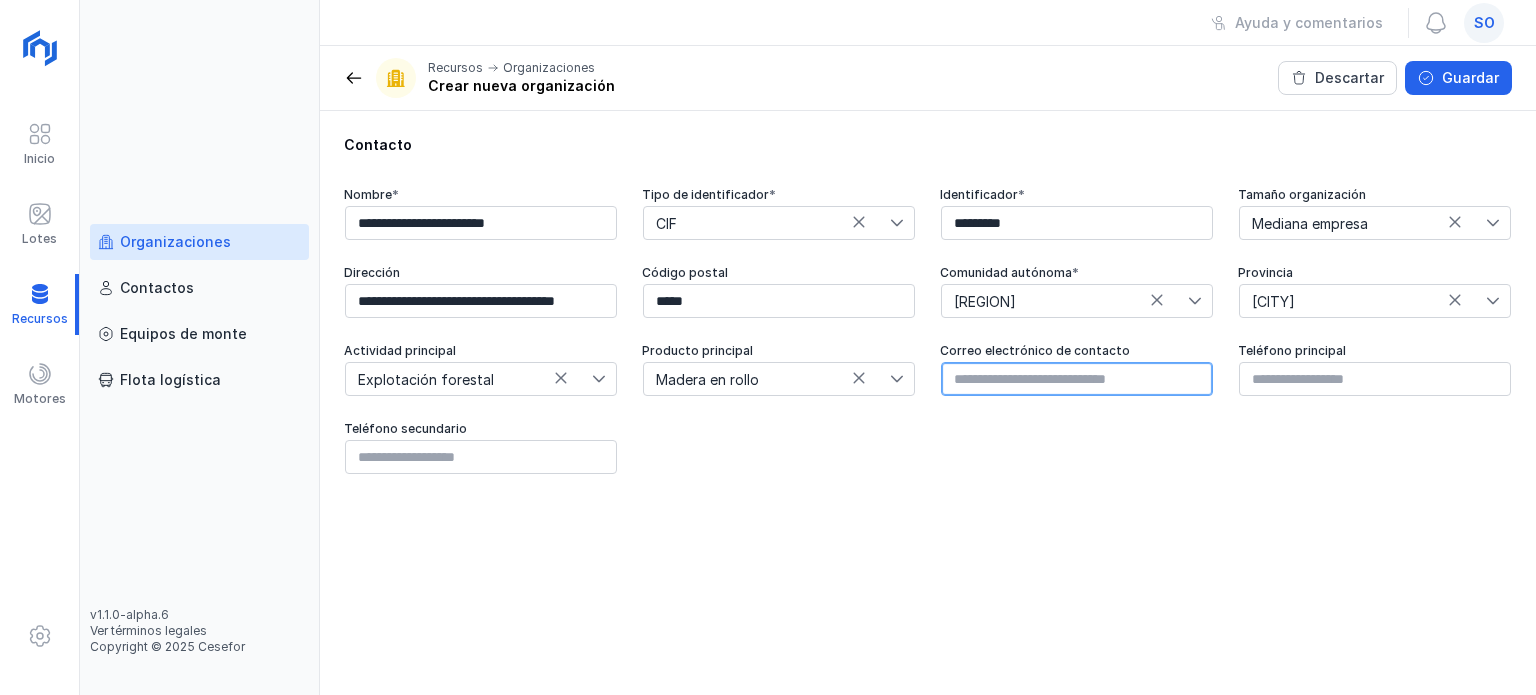 click at bounding box center (1077, 379) 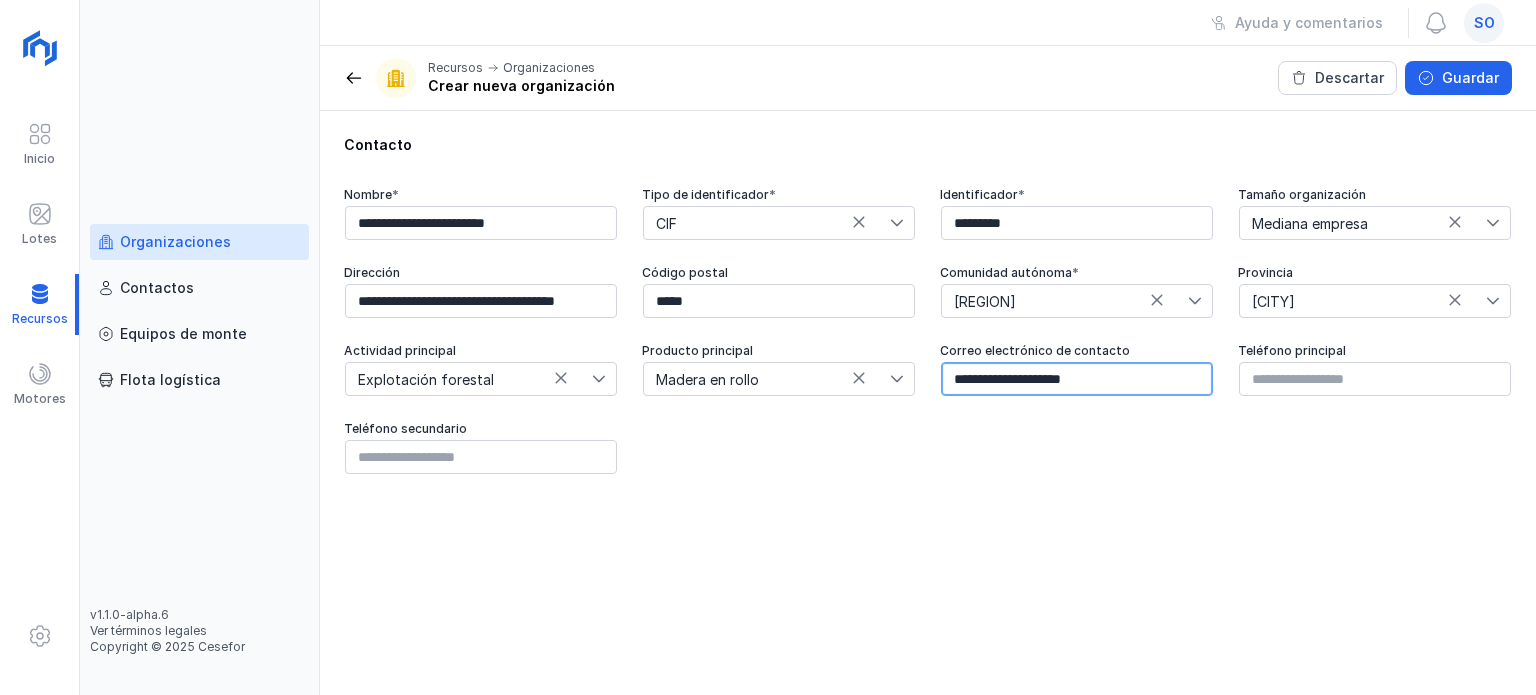 type on "**********" 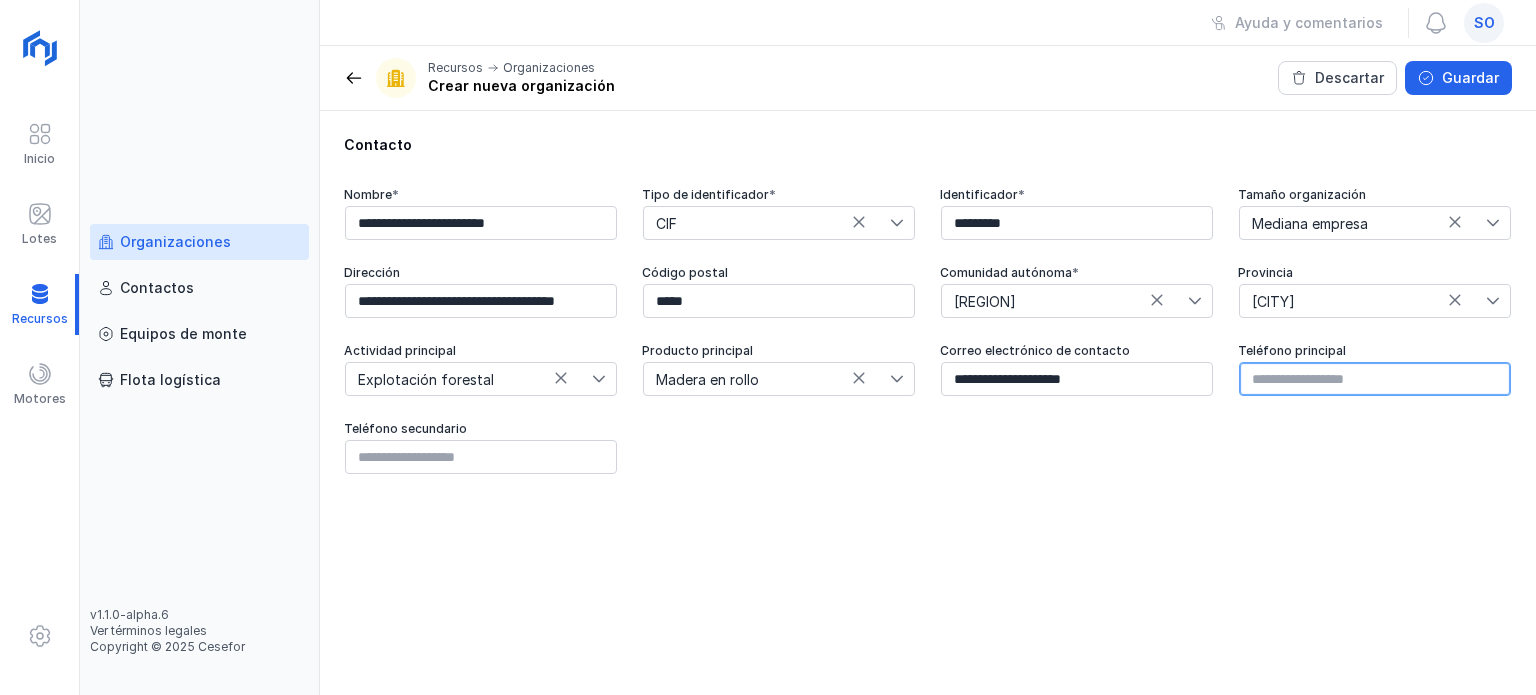 click at bounding box center [1375, 379] 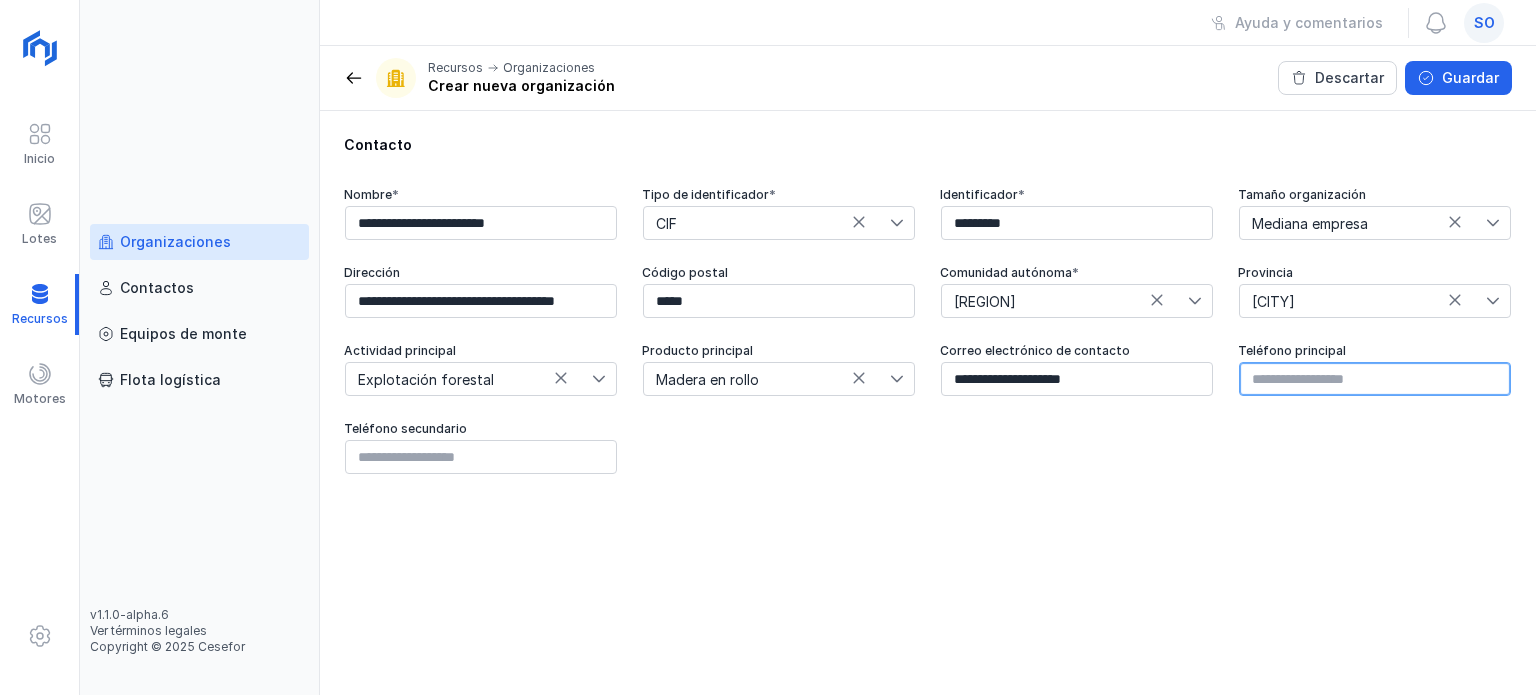 click at bounding box center [1375, 379] 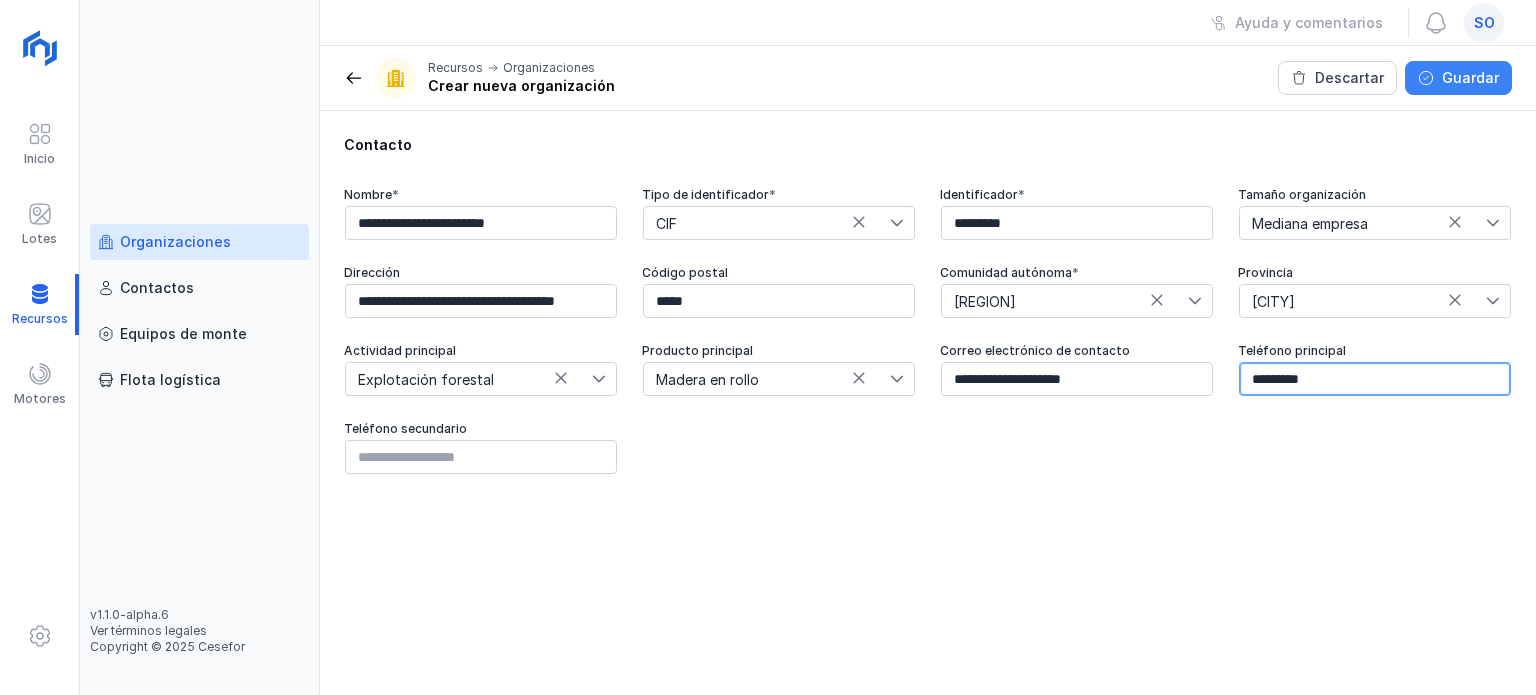 type on "*********" 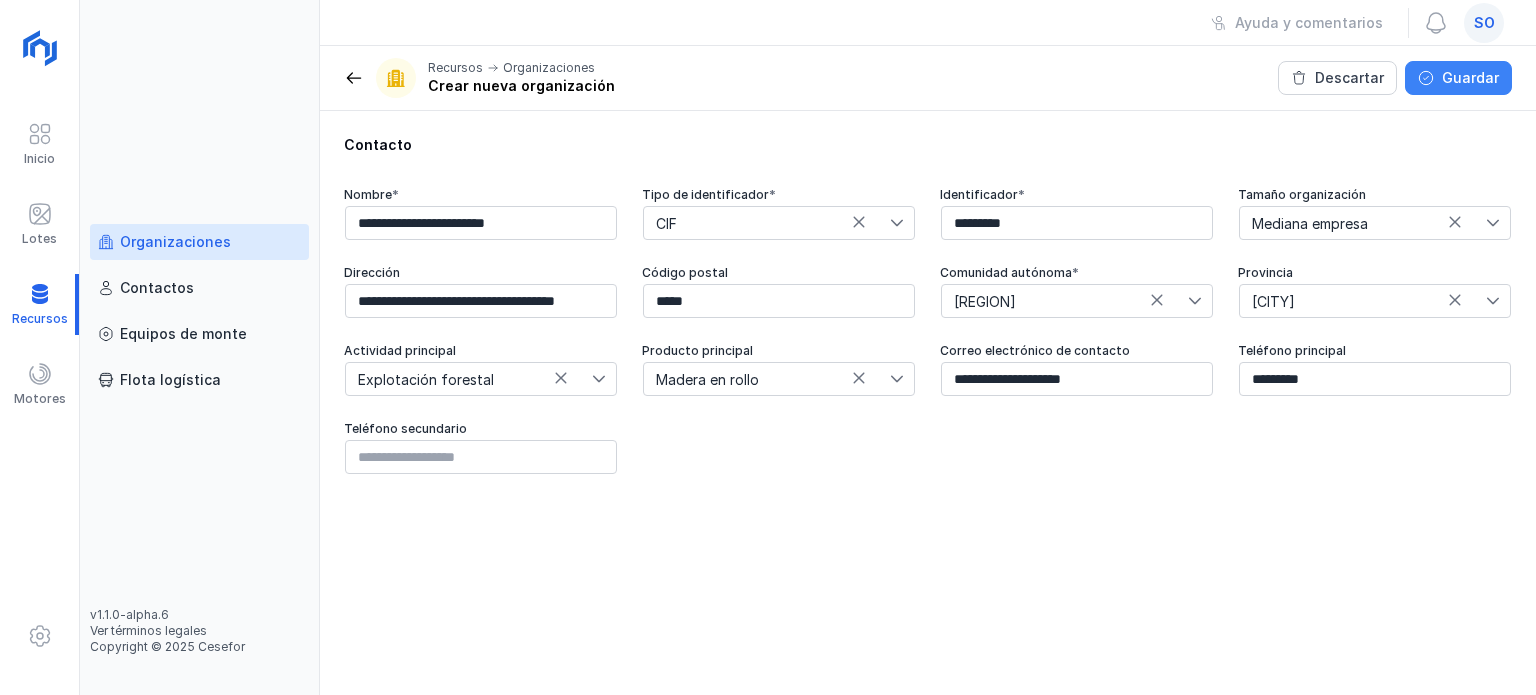 click on "Guardar" 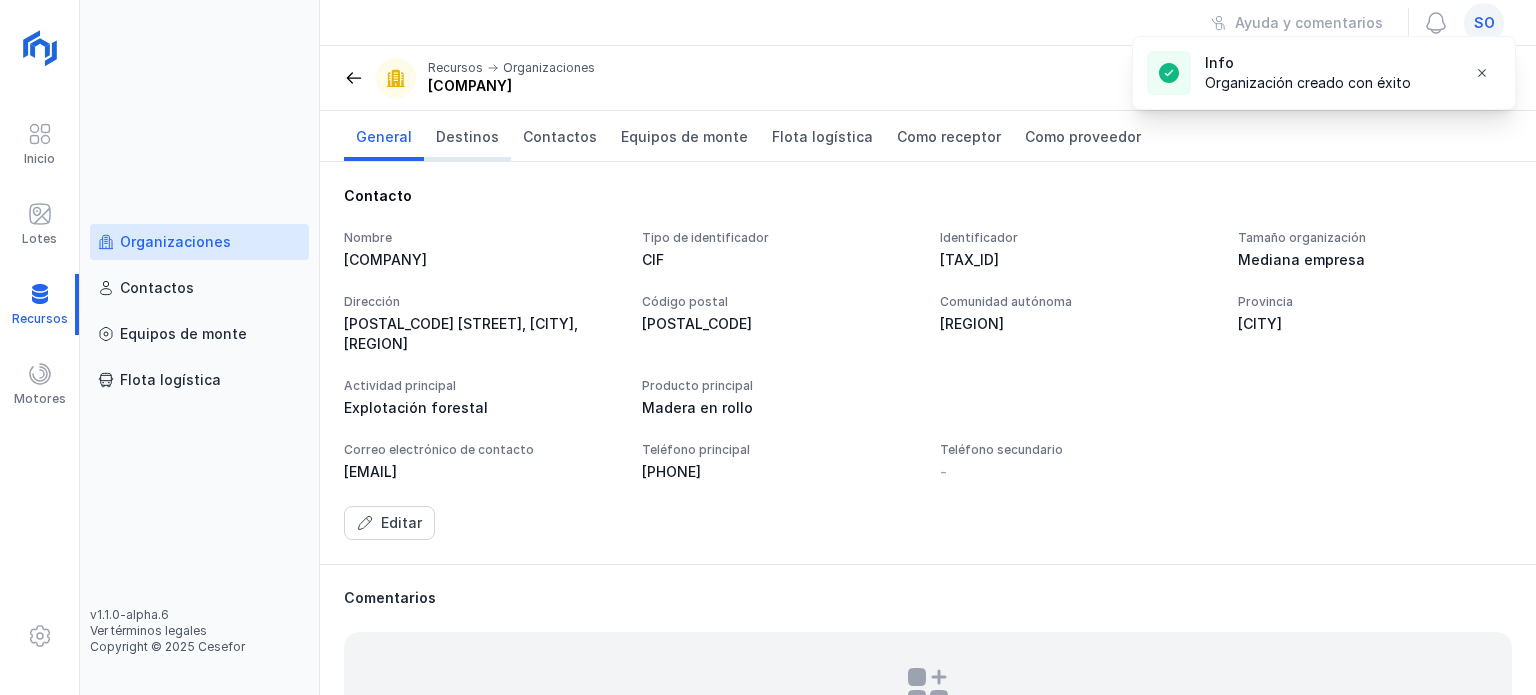 click on "Destinos" at bounding box center (467, 136) 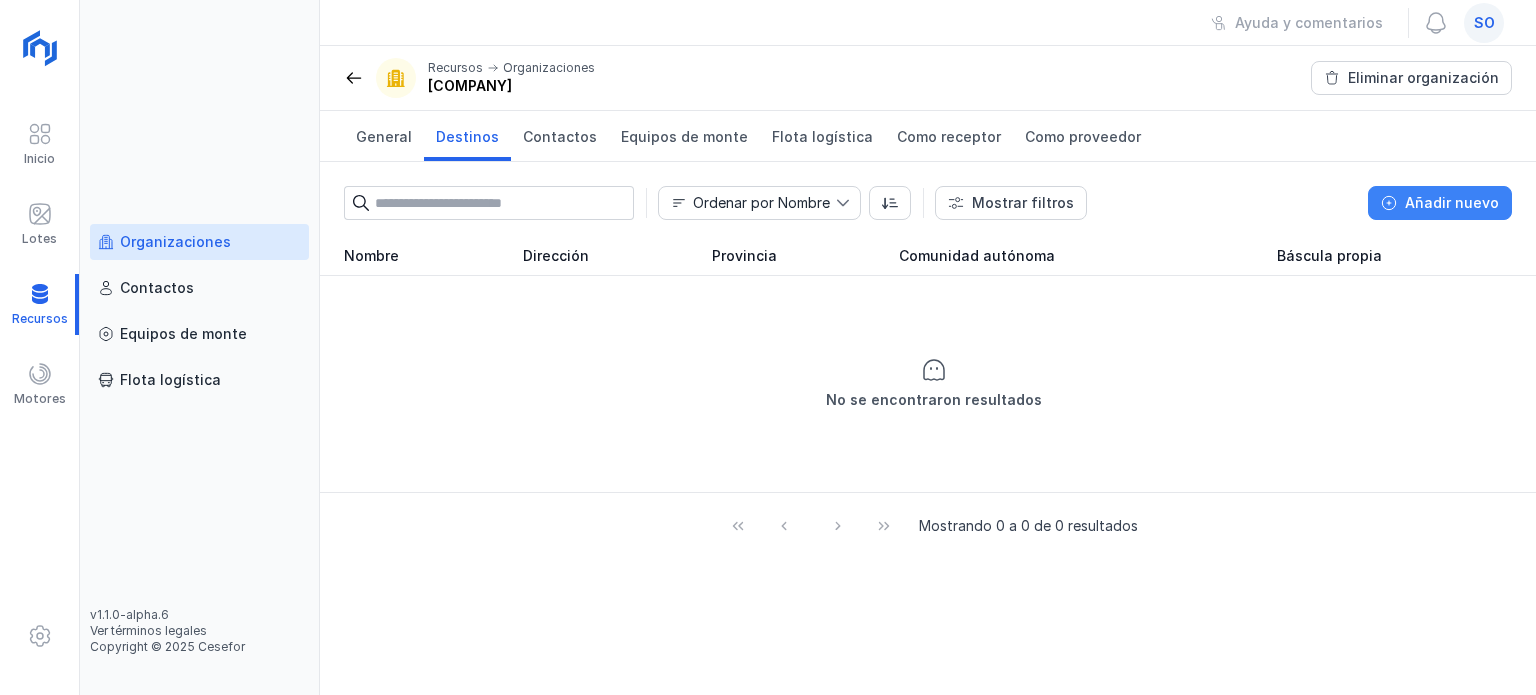 click on "Añadir nuevo" 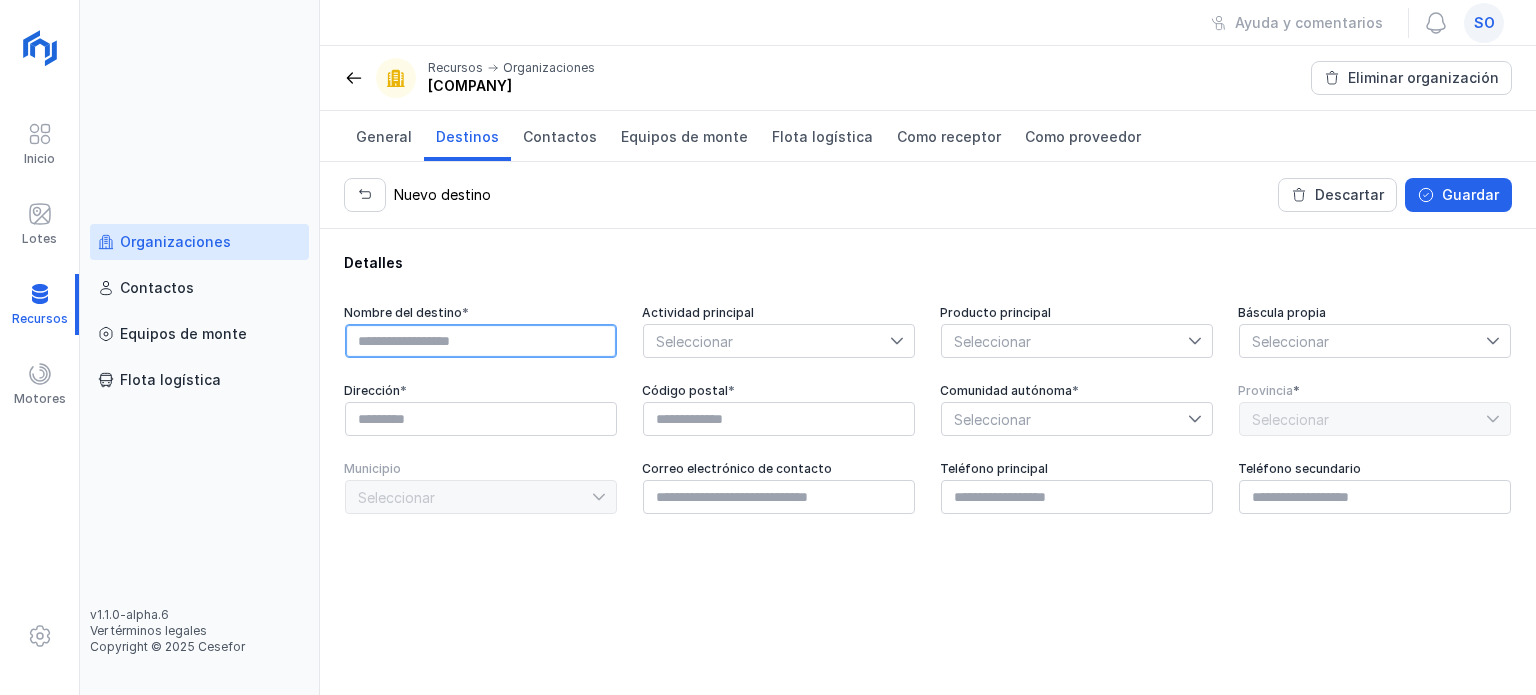click at bounding box center (481, 341) 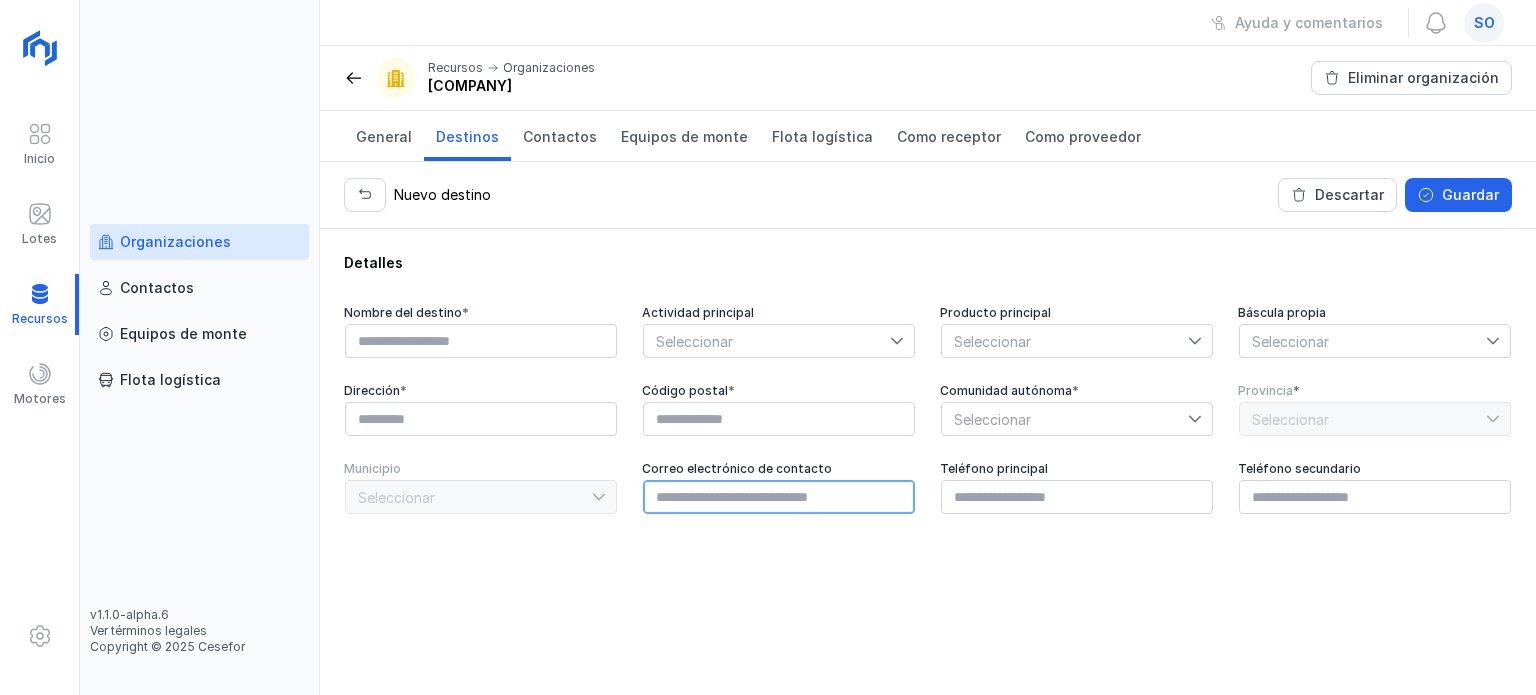 click at bounding box center [779, 497] 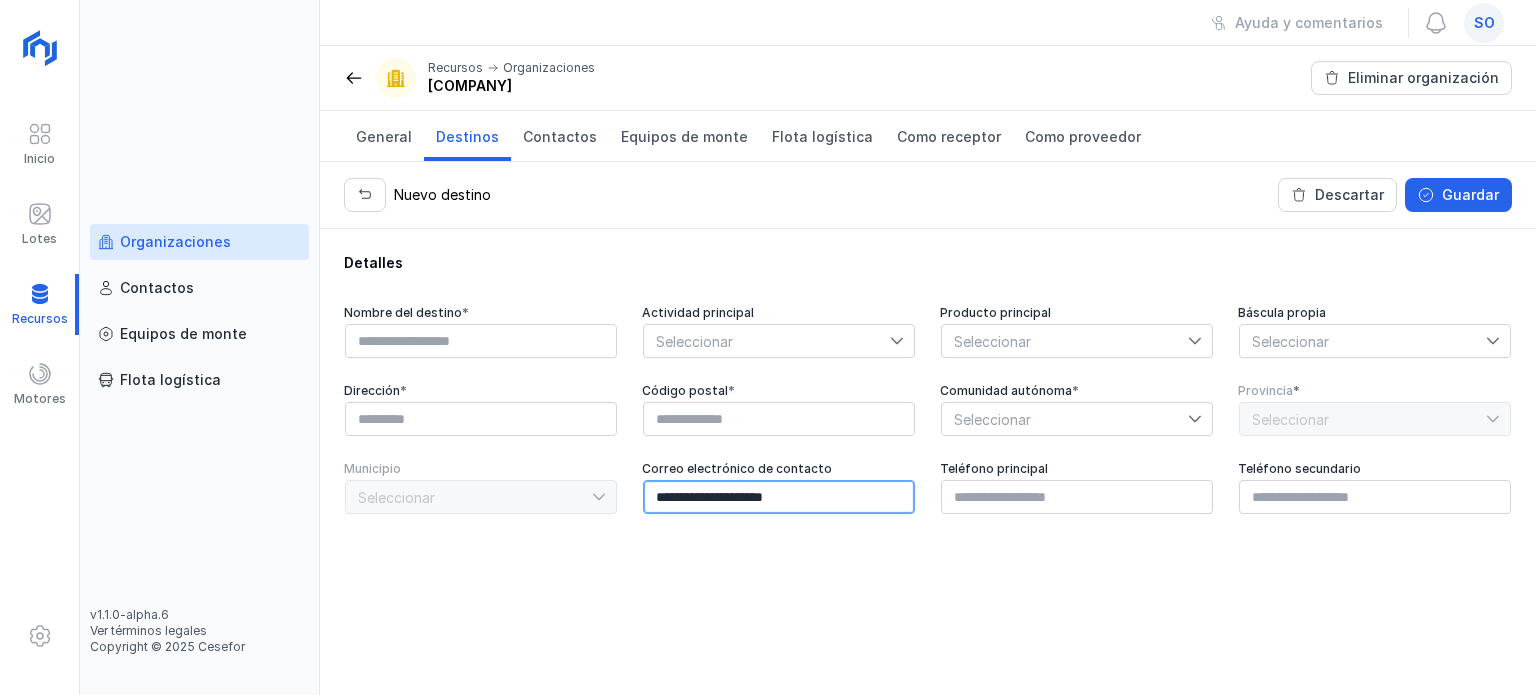 type on "**********" 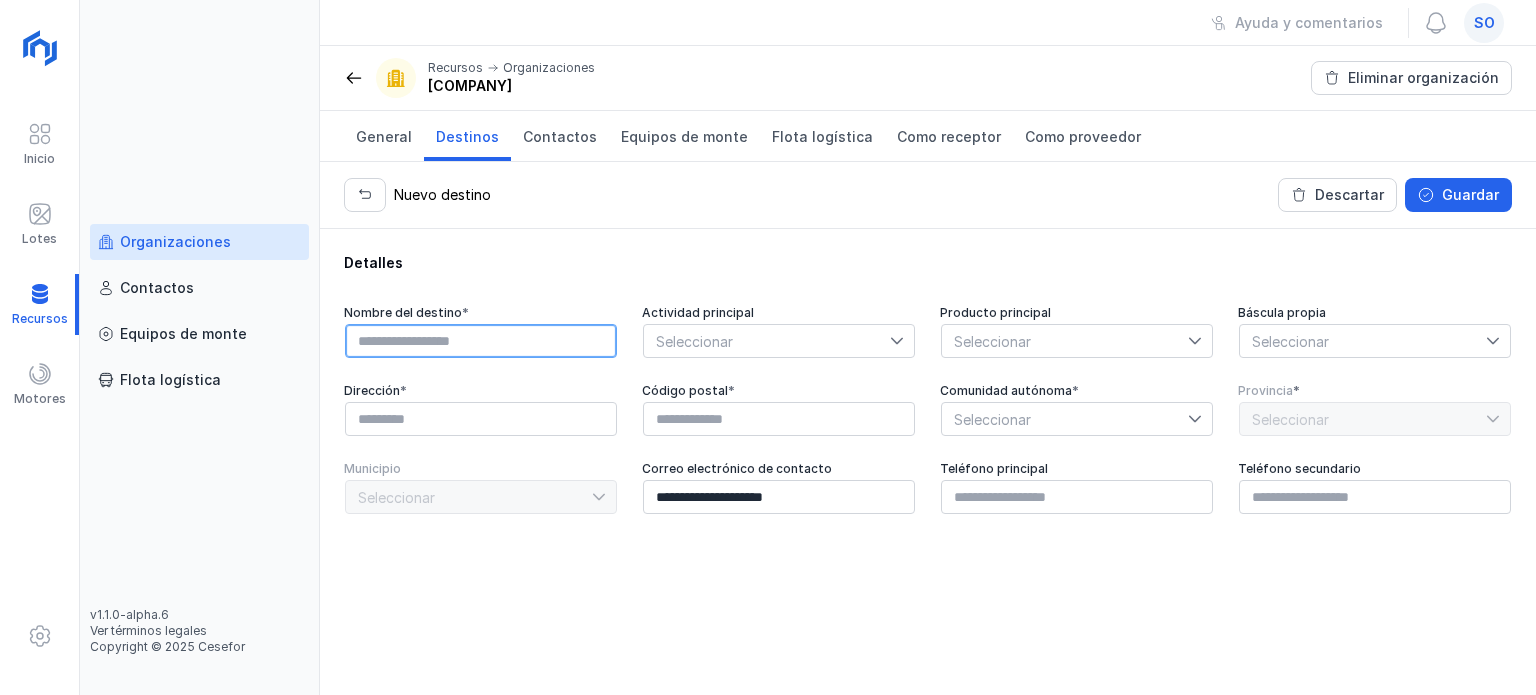 click at bounding box center [481, 341] 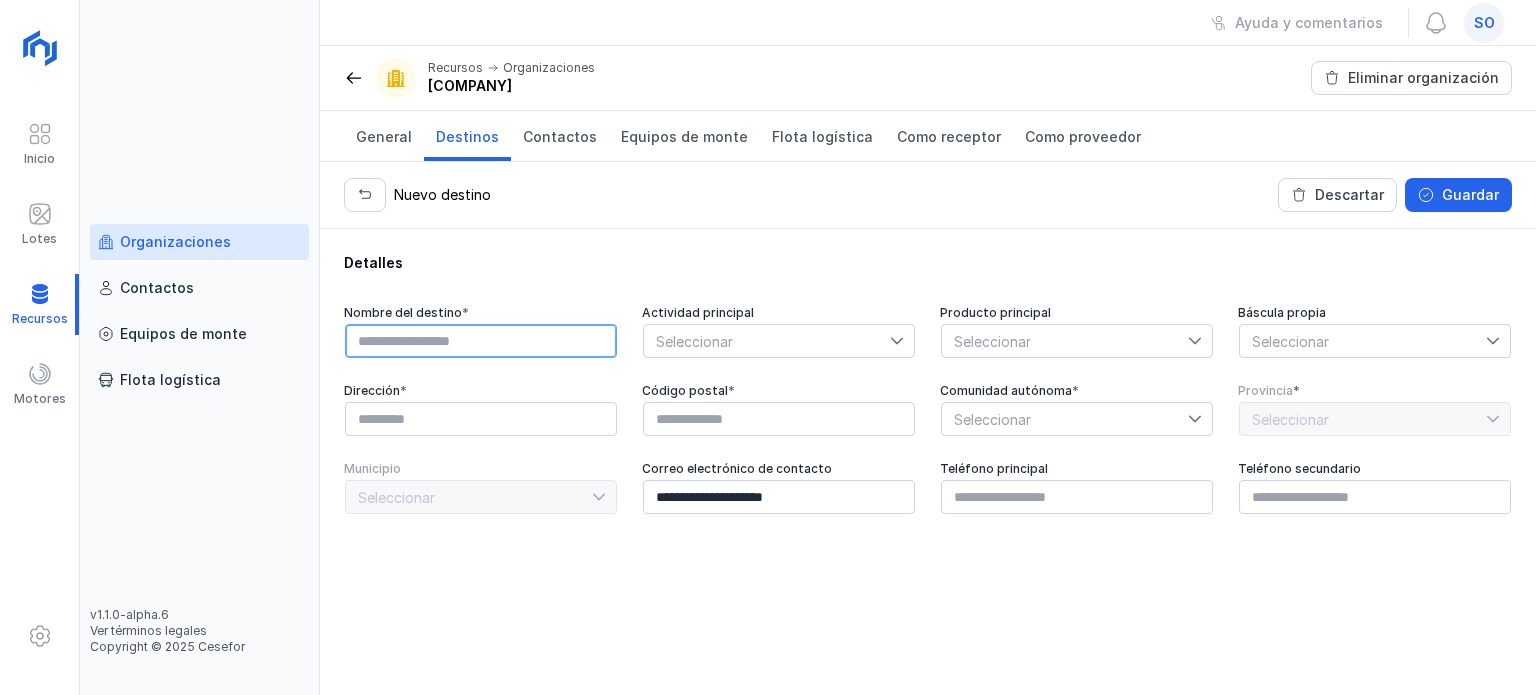 paste on "**********" 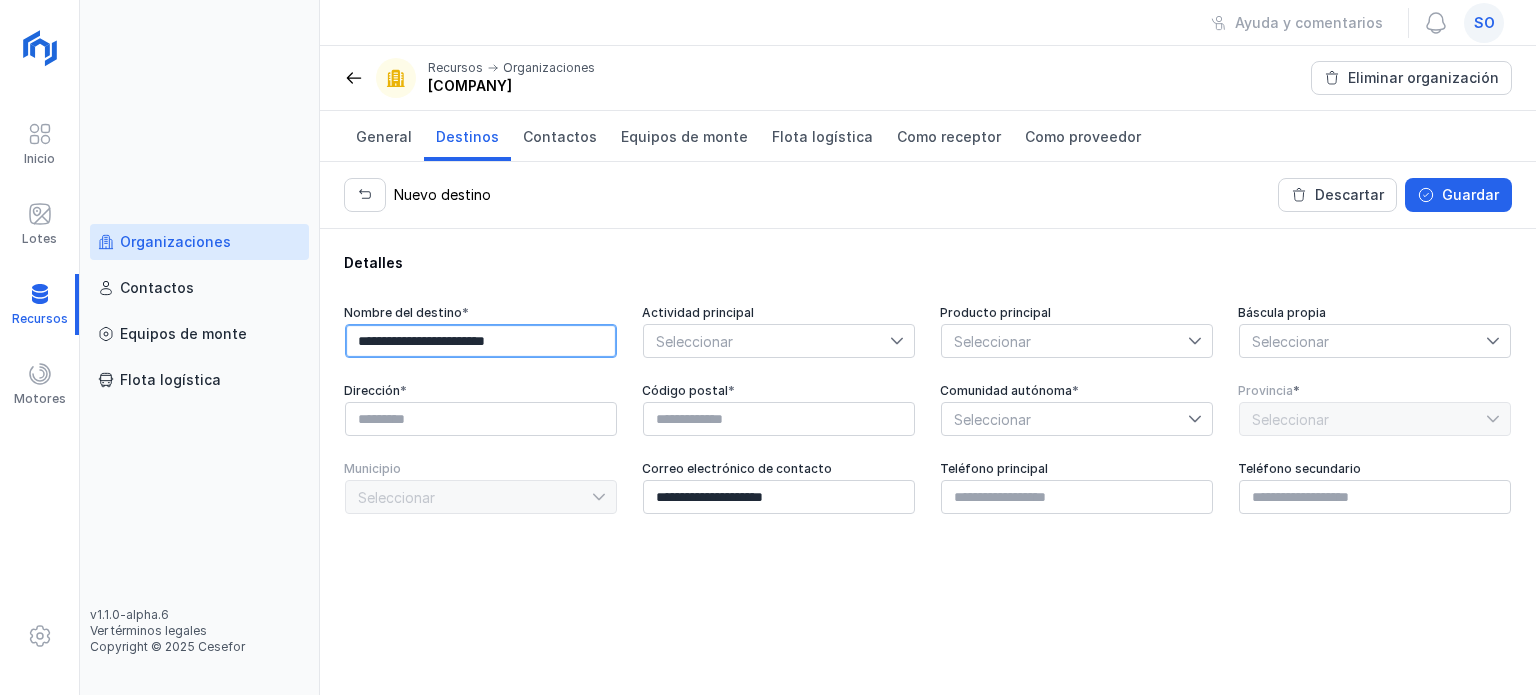 type on "**********" 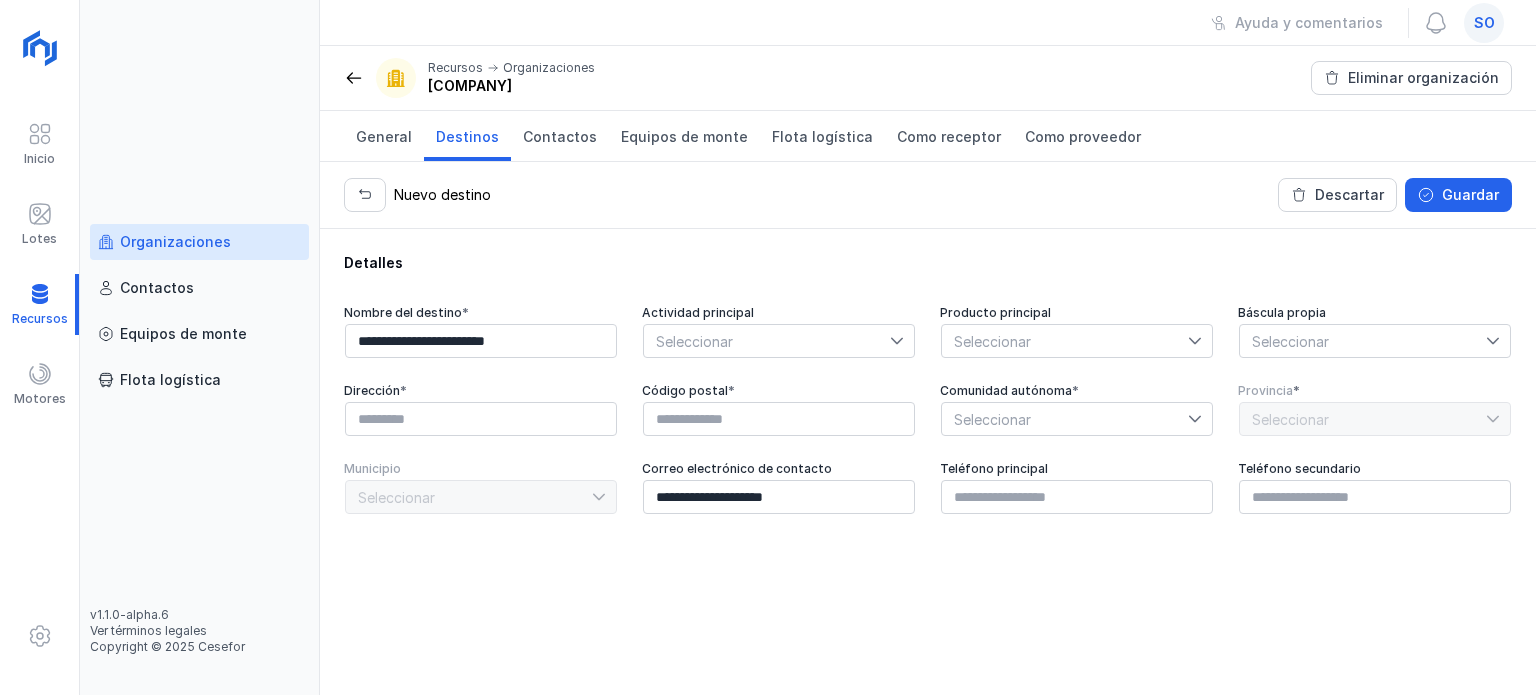 click on "Seleccionar" at bounding box center (767, 341) 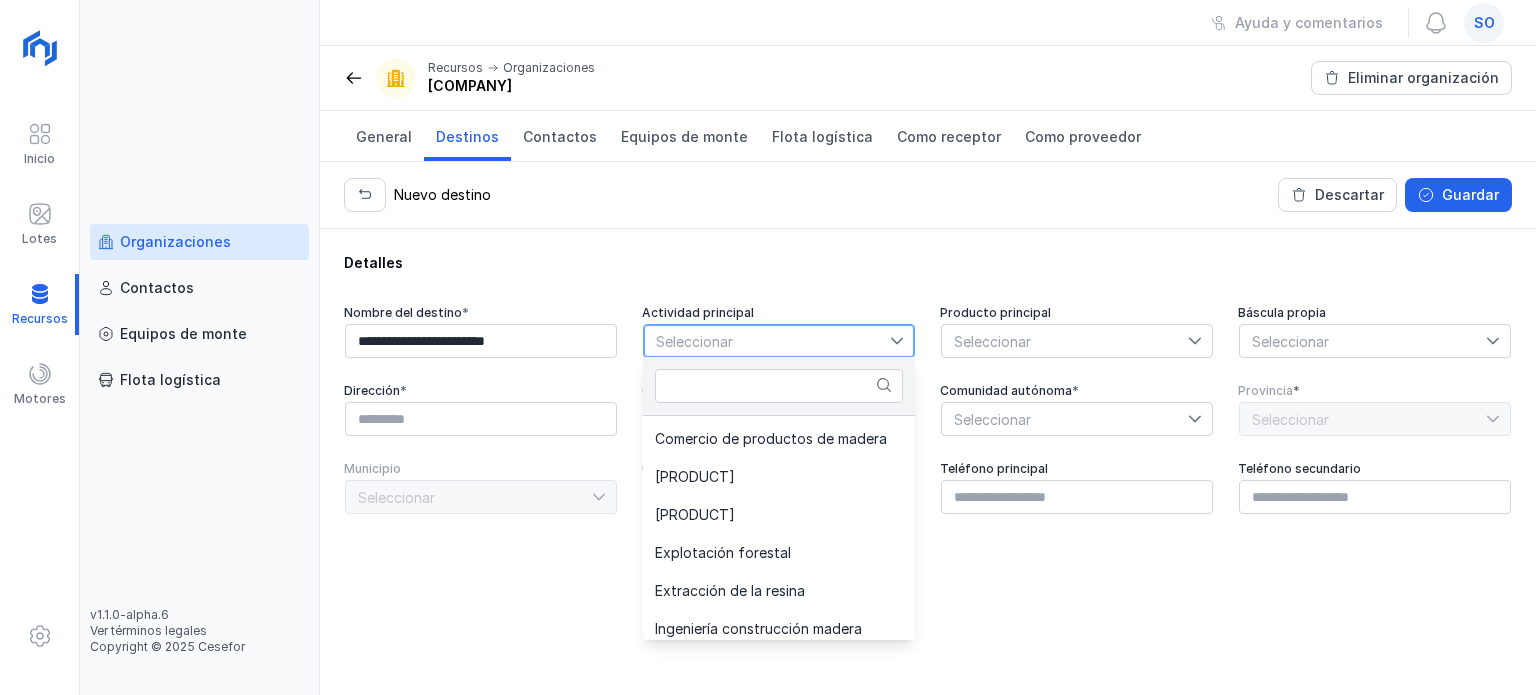 scroll, scrollTop: 400, scrollLeft: 0, axis: vertical 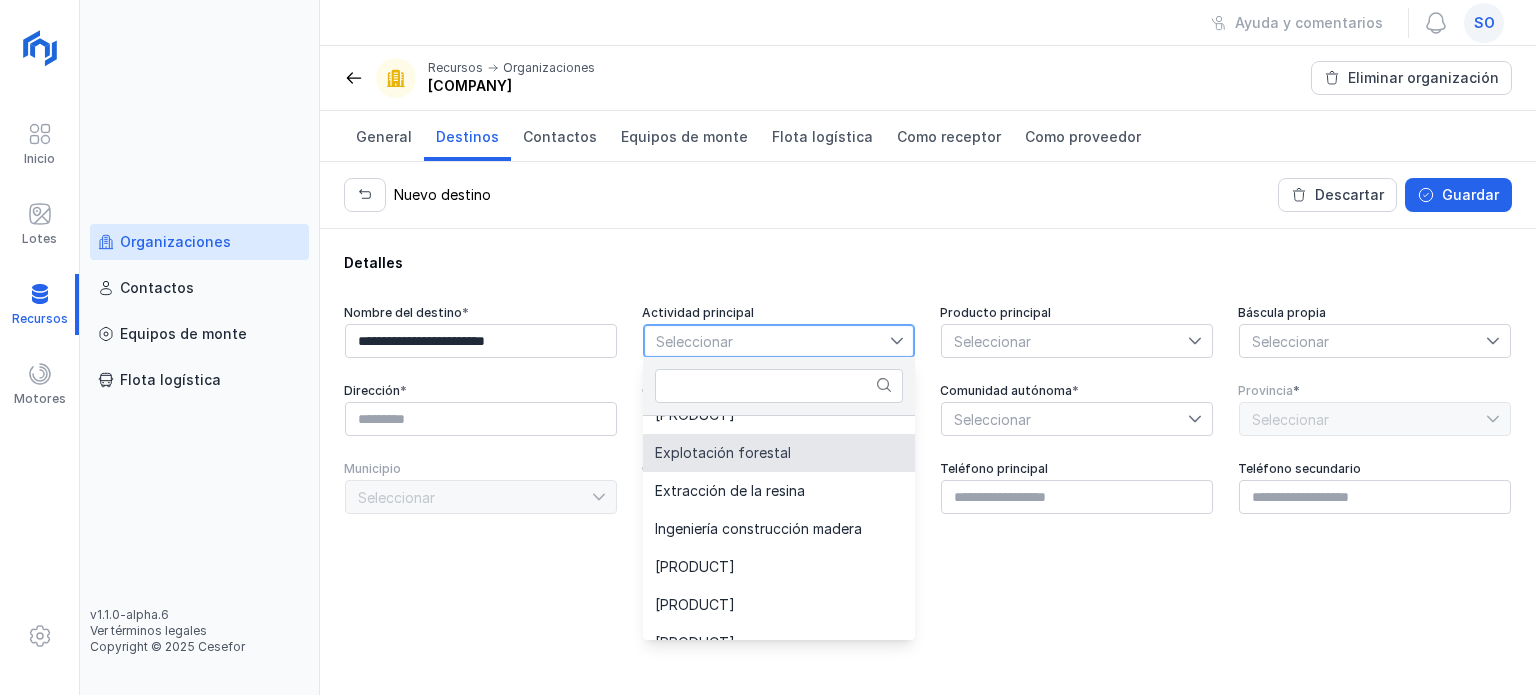 click on "Explotación forestal" 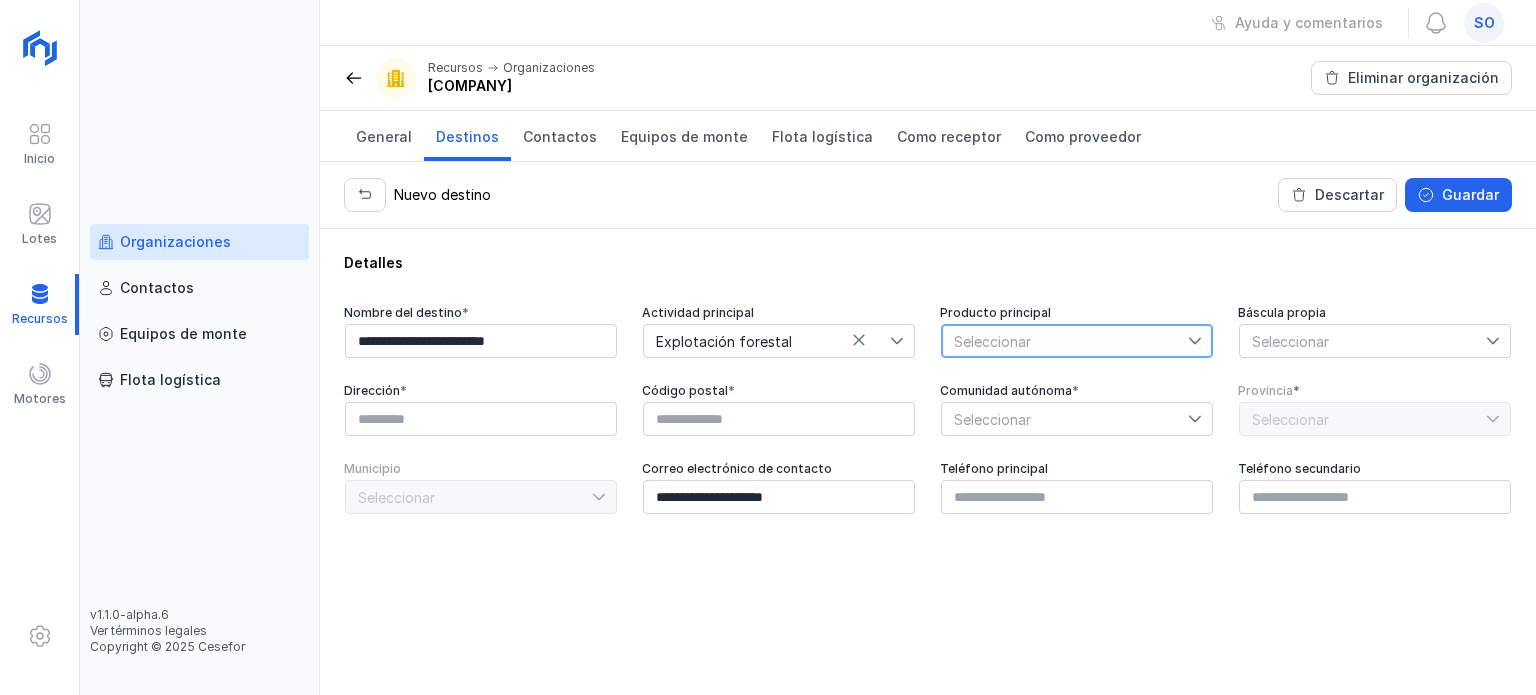 click on "Seleccionar" at bounding box center [1065, 341] 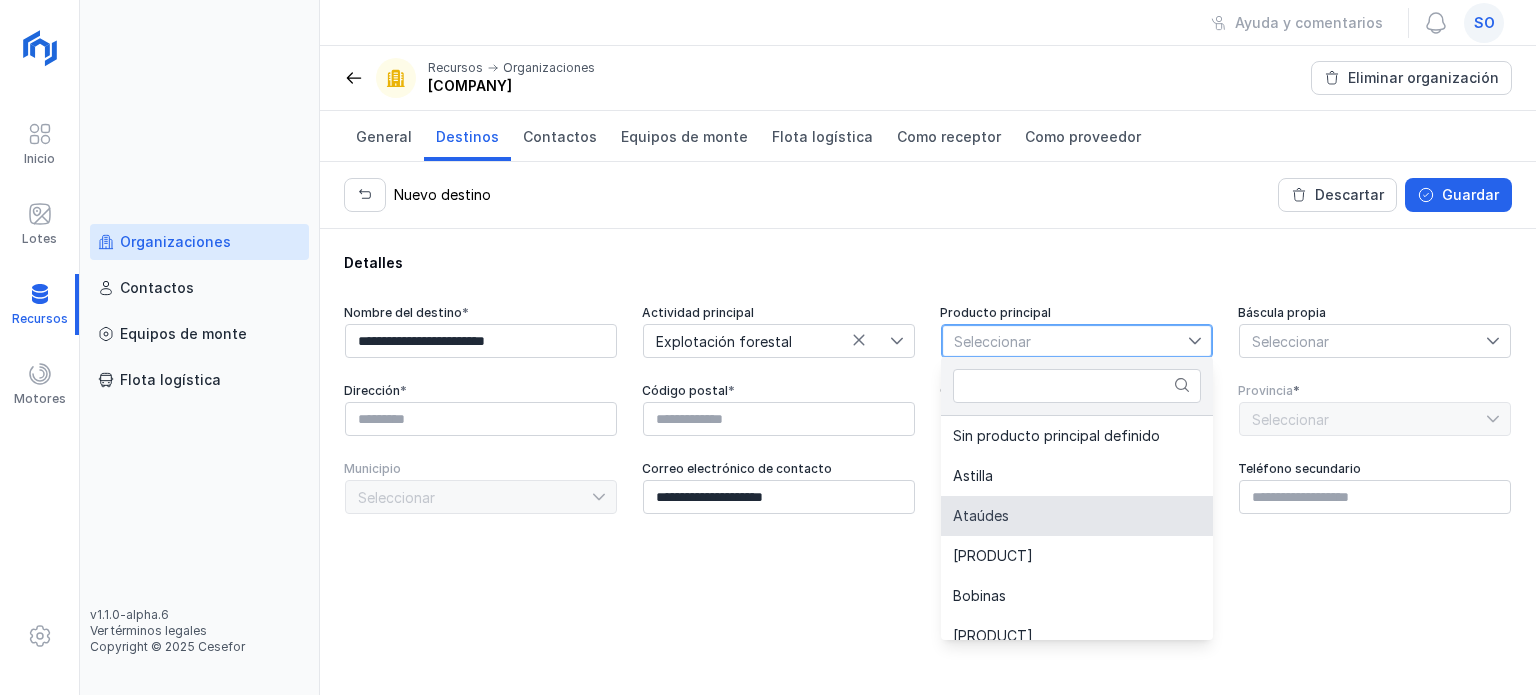 scroll, scrollTop: 100, scrollLeft: 0, axis: vertical 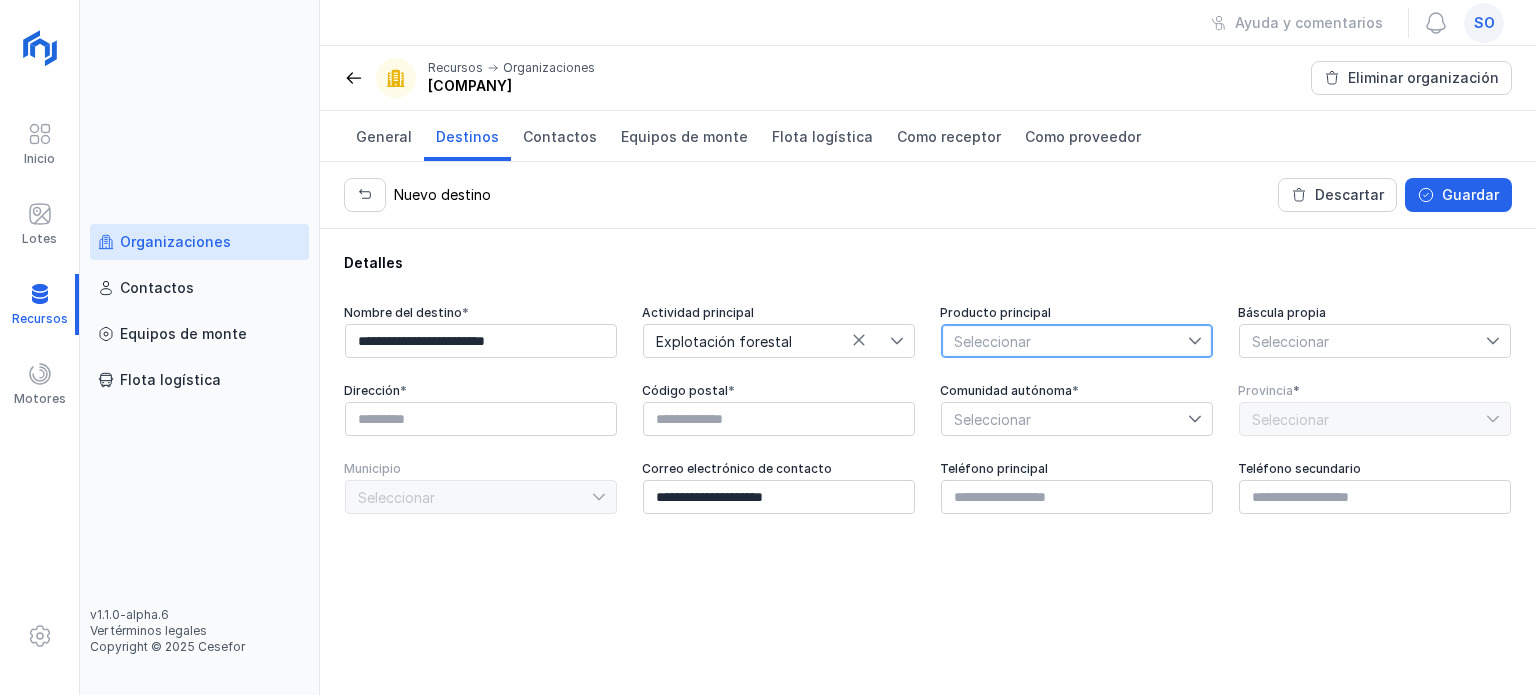click on "Seleccionar" at bounding box center (1065, 341) 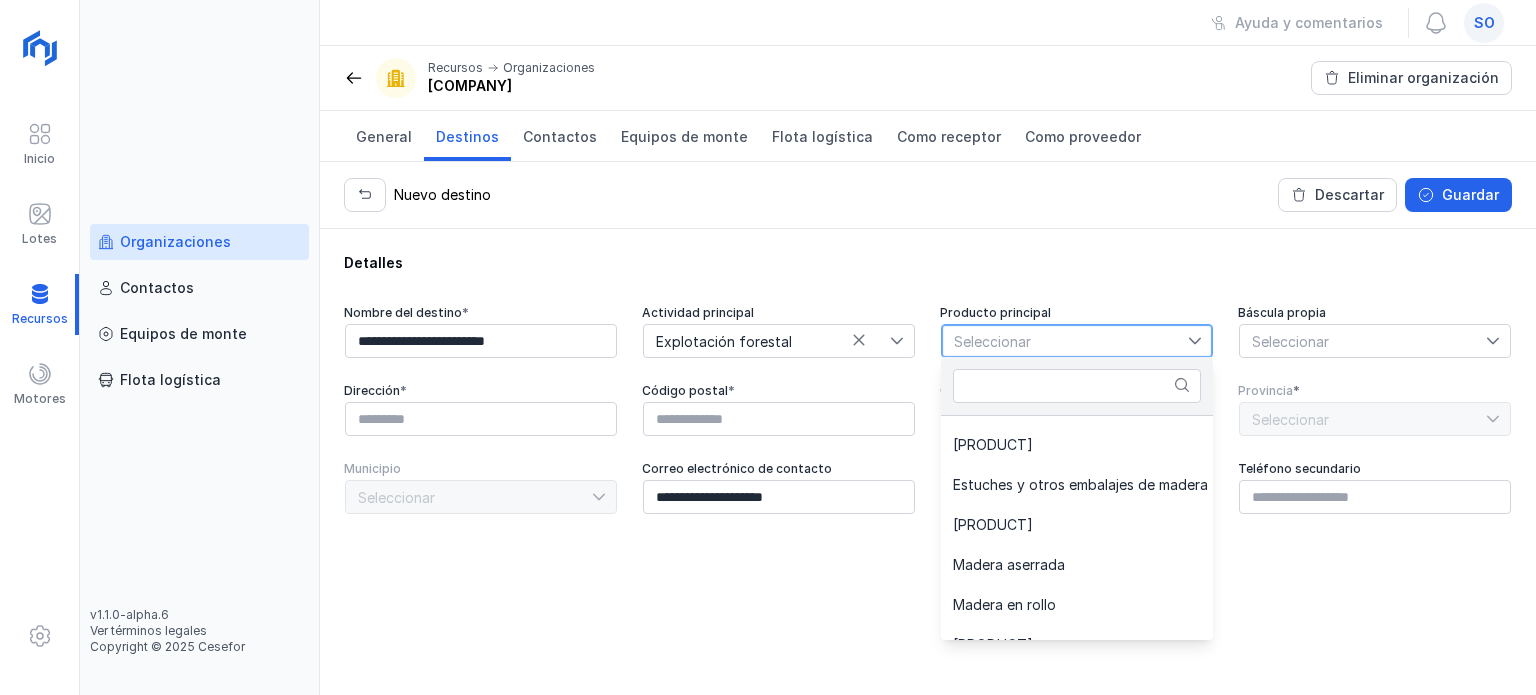 scroll, scrollTop: 600, scrollLeft: 0, axis: vertical 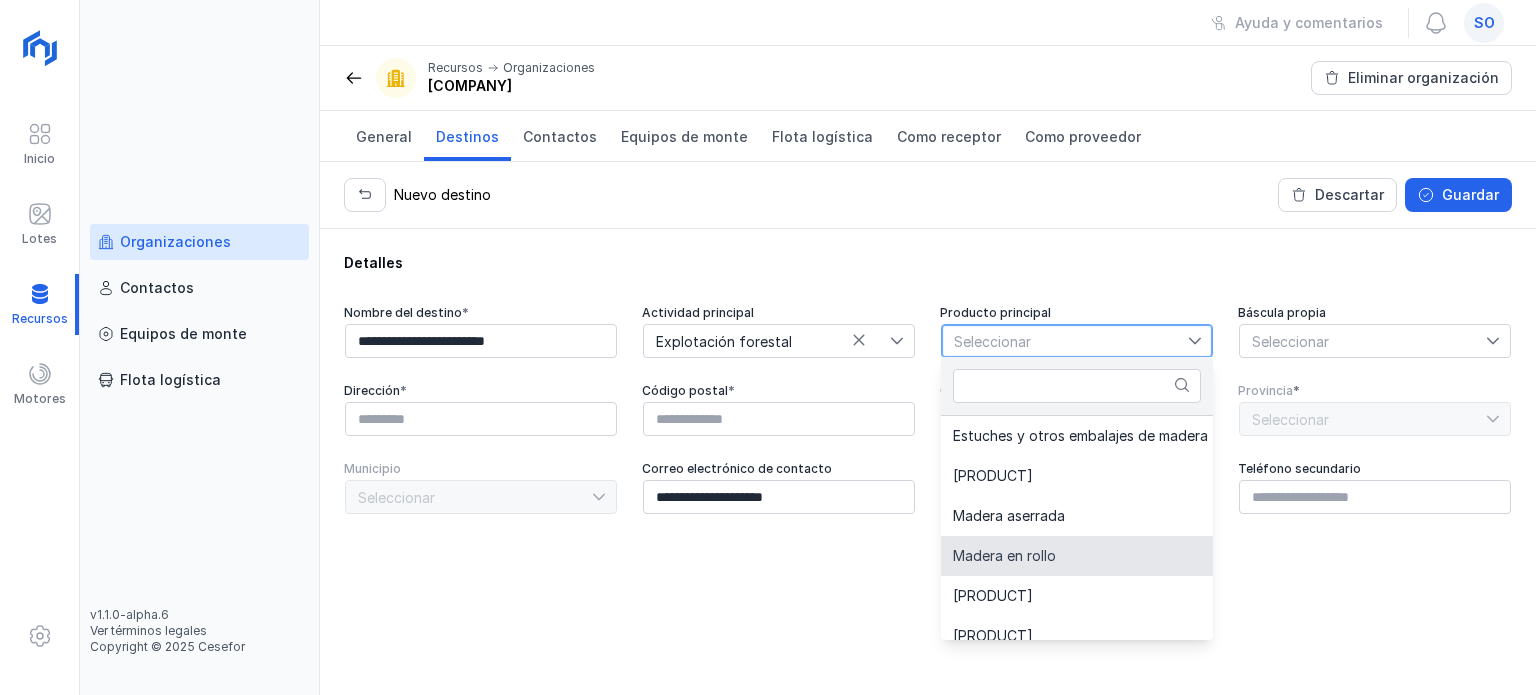 click on "Madera en rollo" 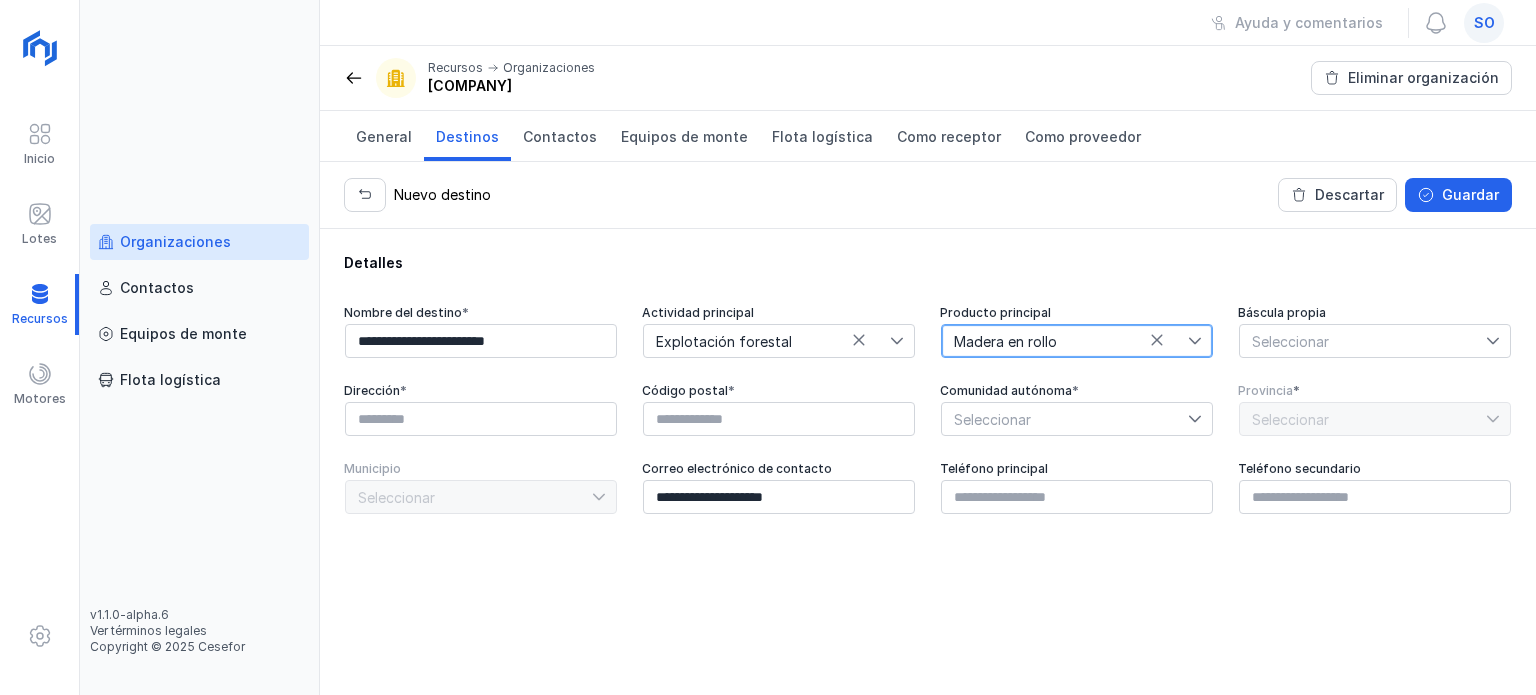 click on "Seleccionar" at bounding box center [1363, 341] 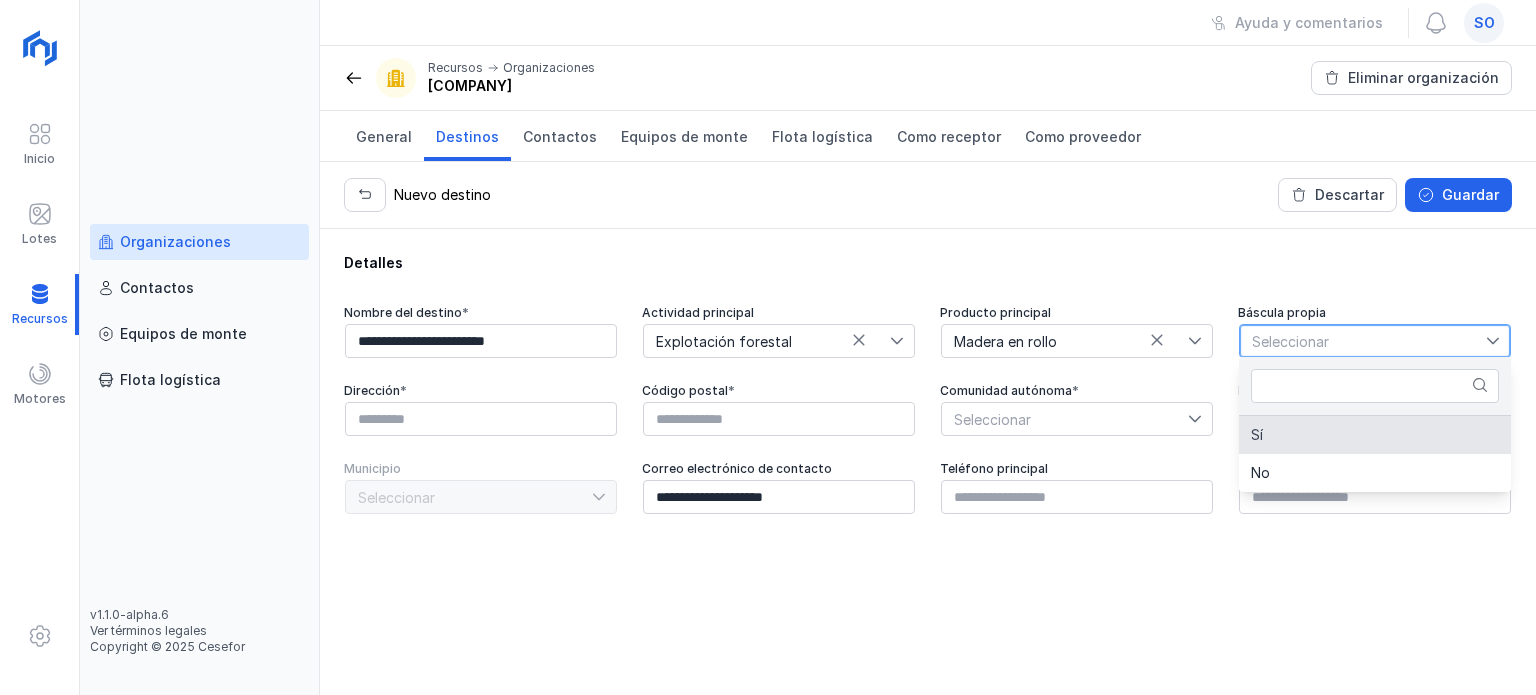 click on "Sí" 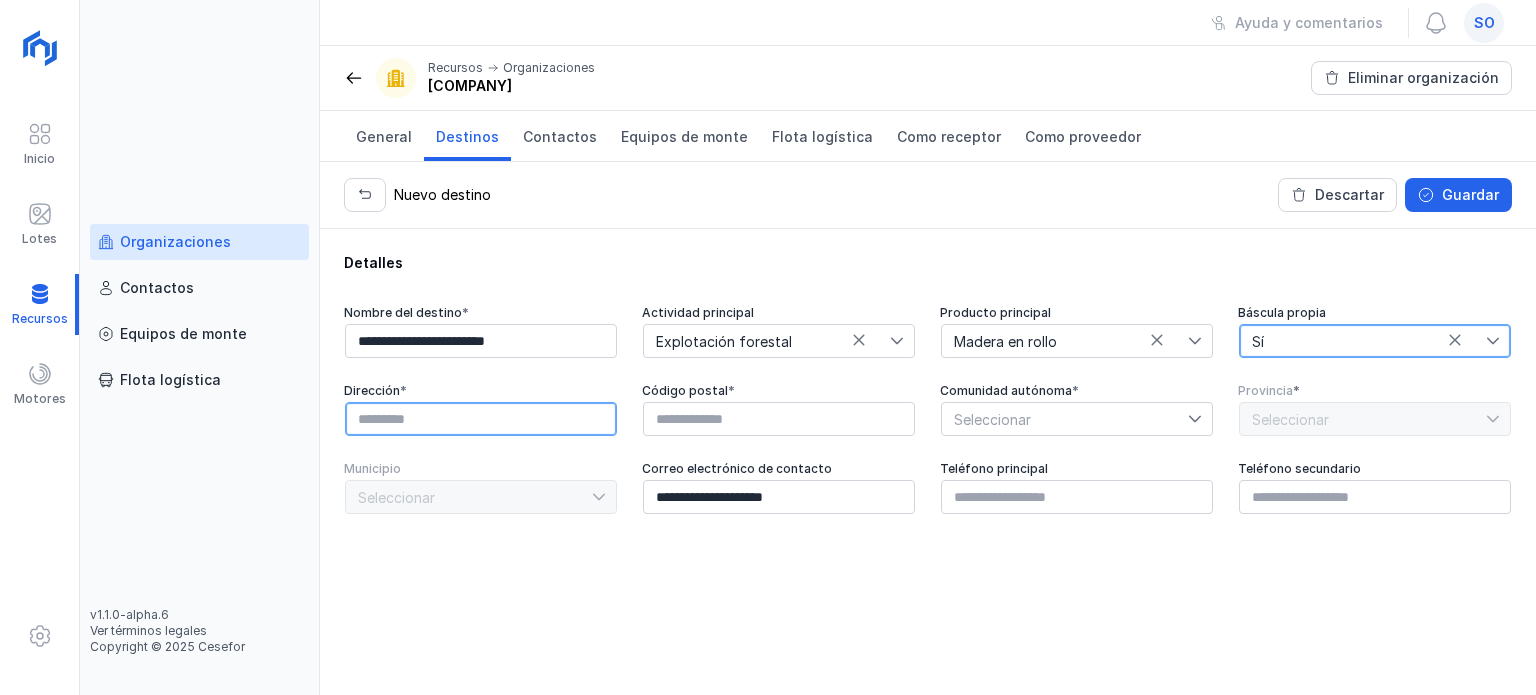 click at bounding box center (481, 419) 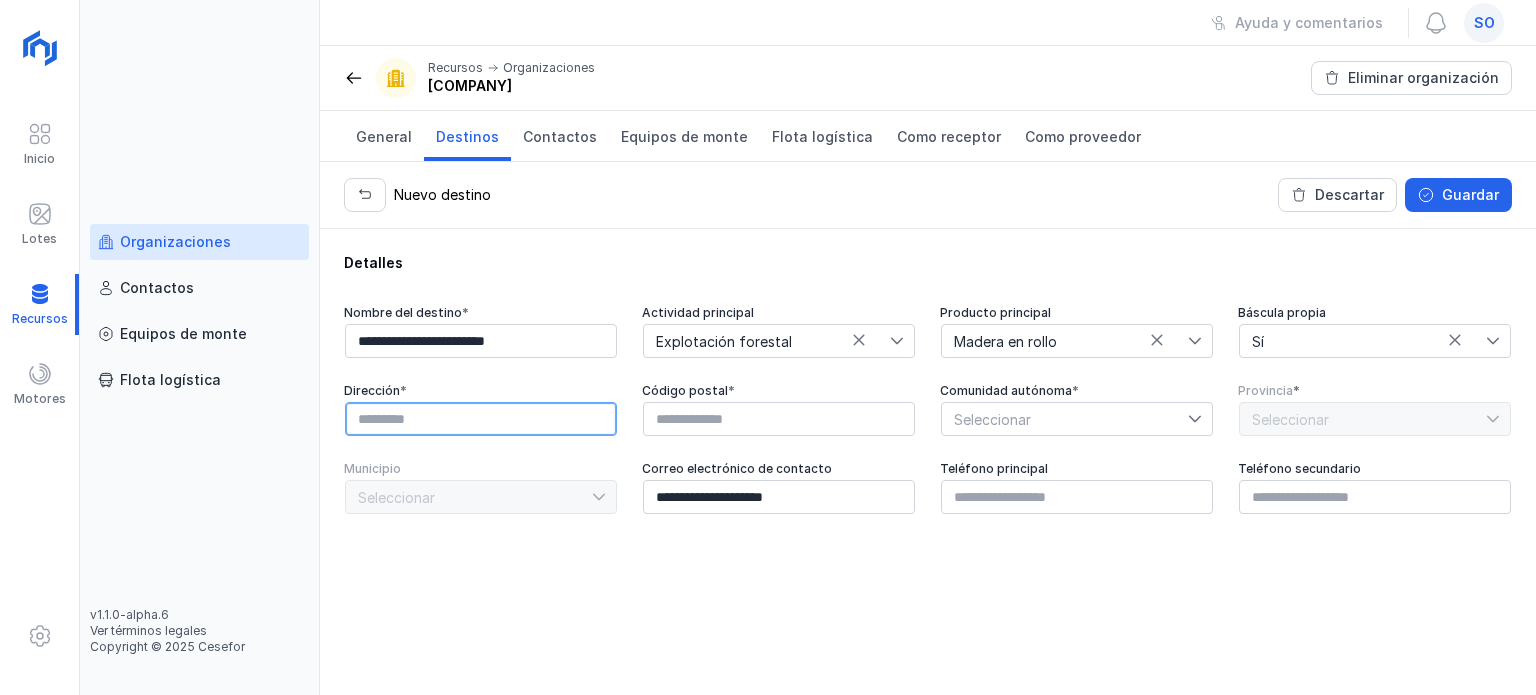 paste on "**********" 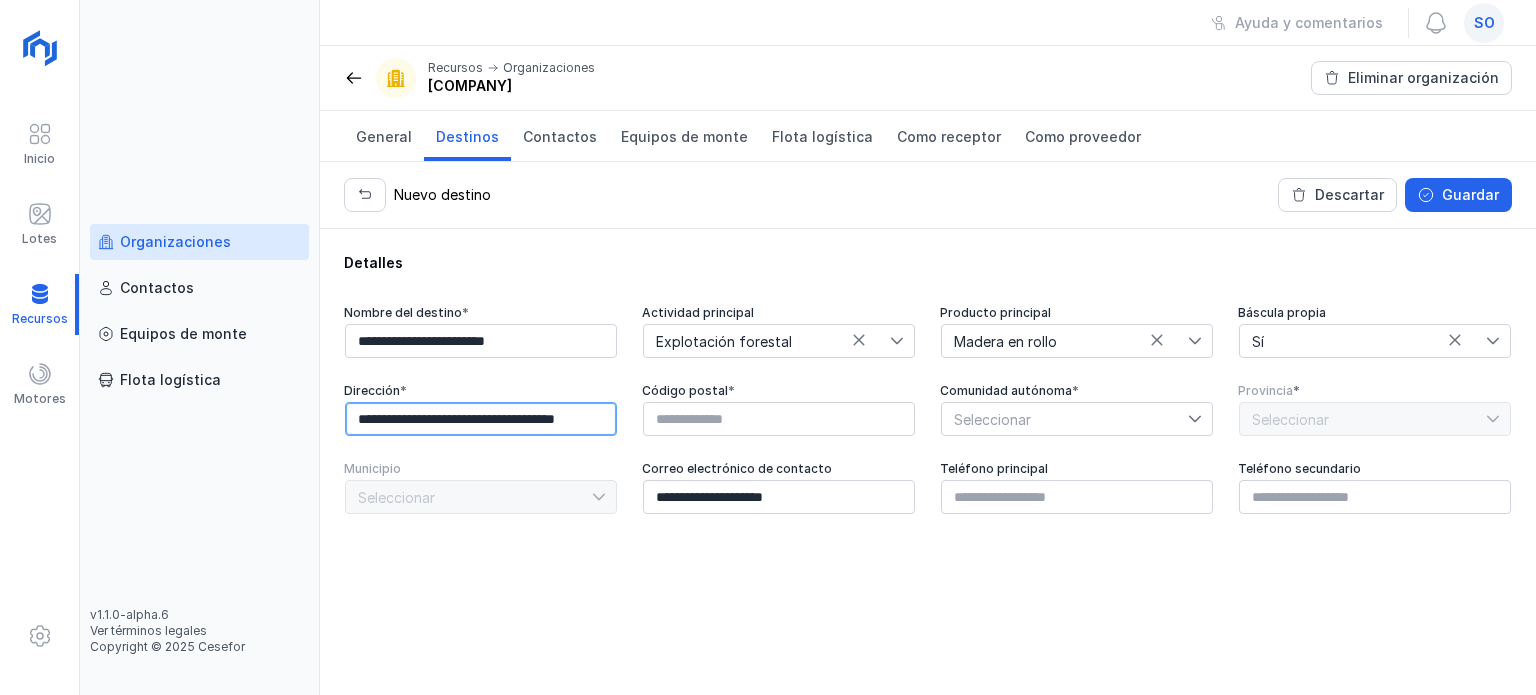 scroll, scrollTop: 0, scrollLeft: 40, axis: horizontal 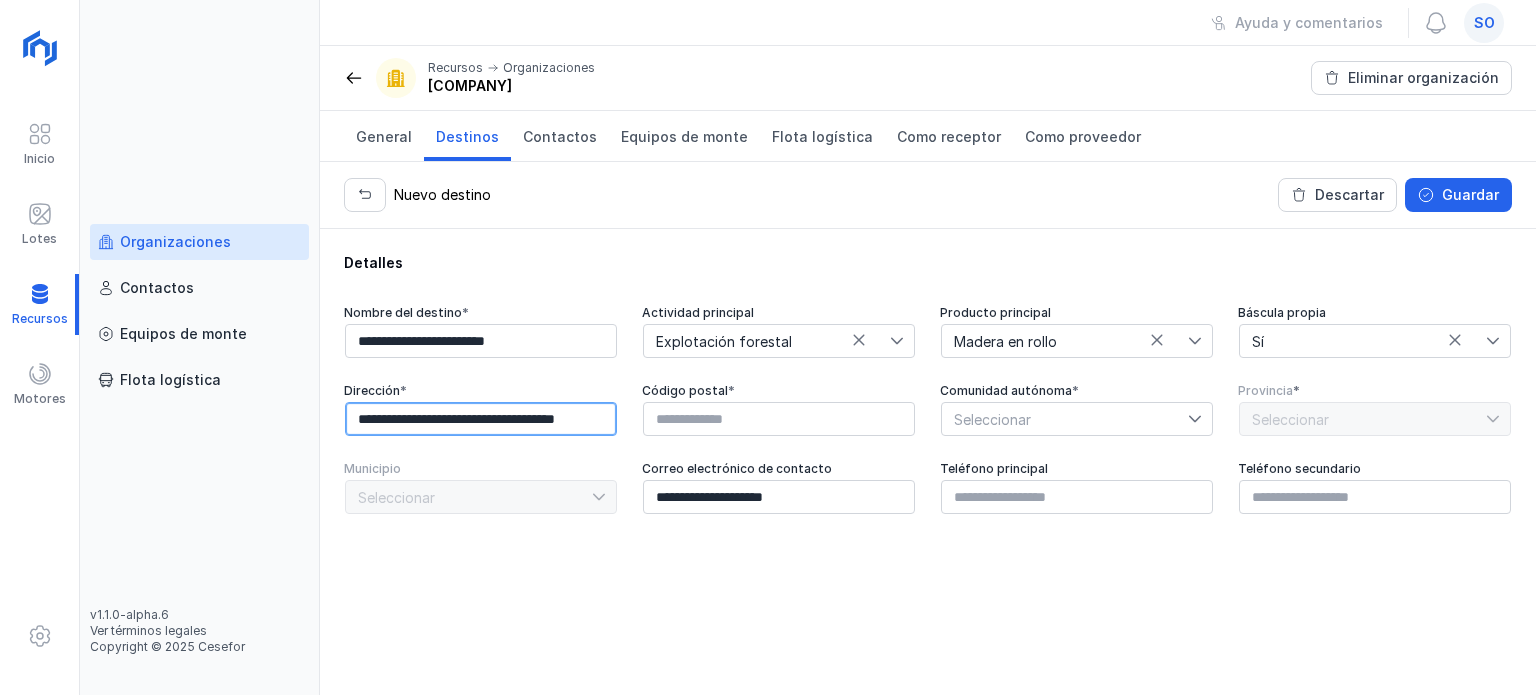 type on "**********" 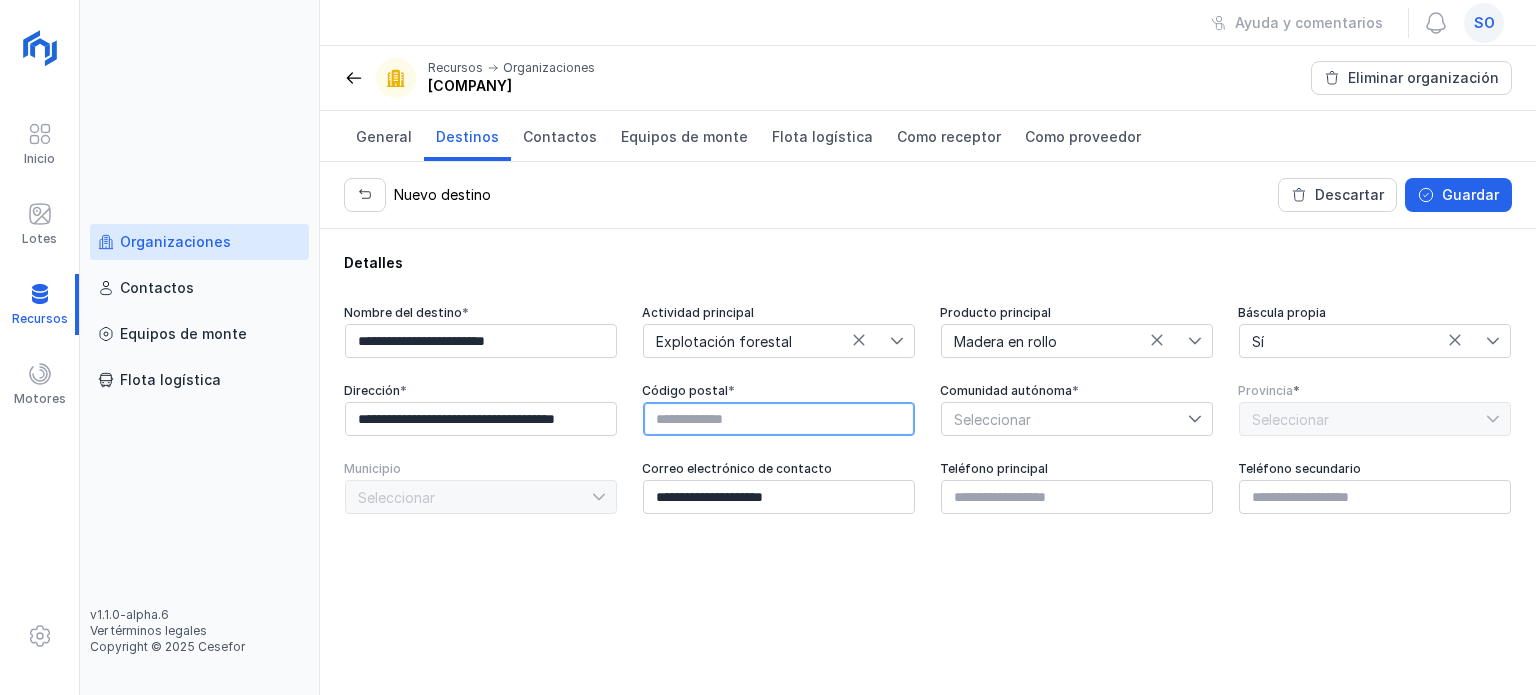 click at bounding box center [779, 419] 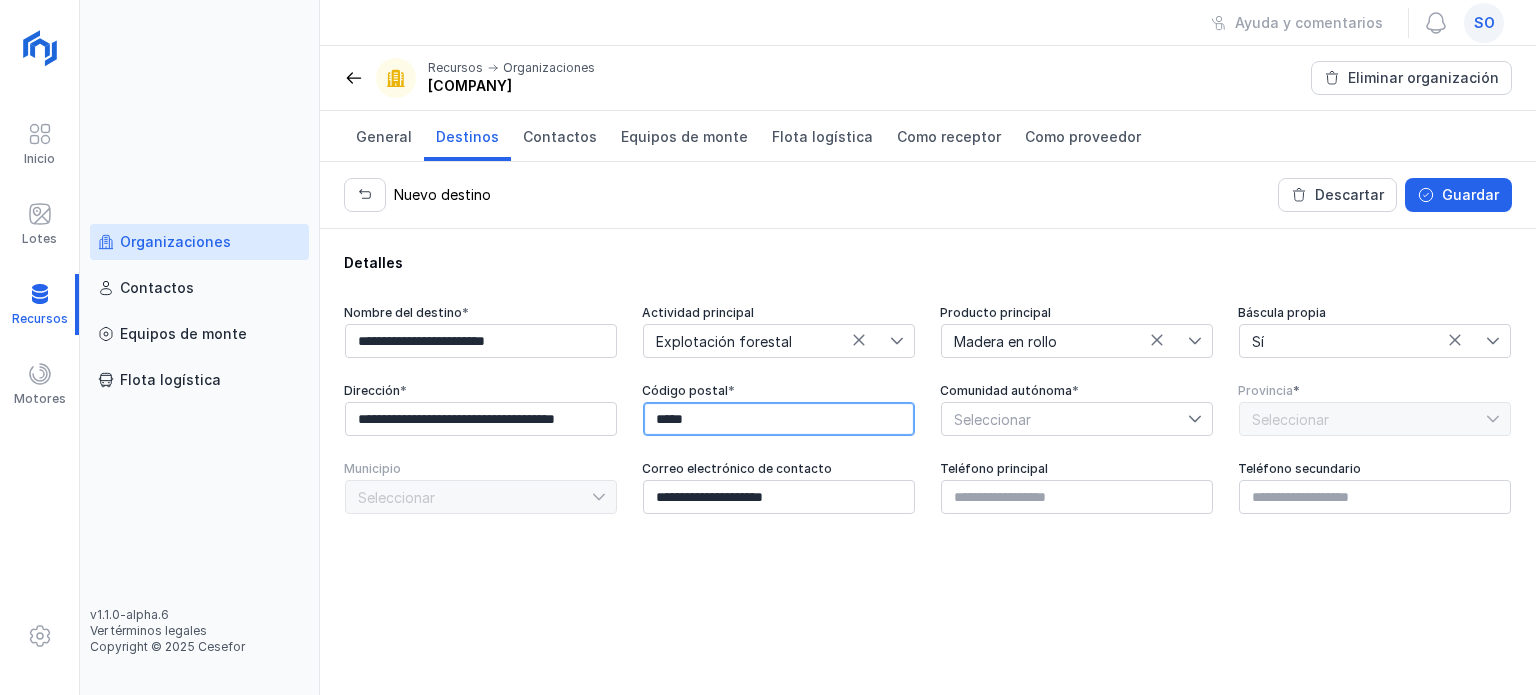 type on "*****" 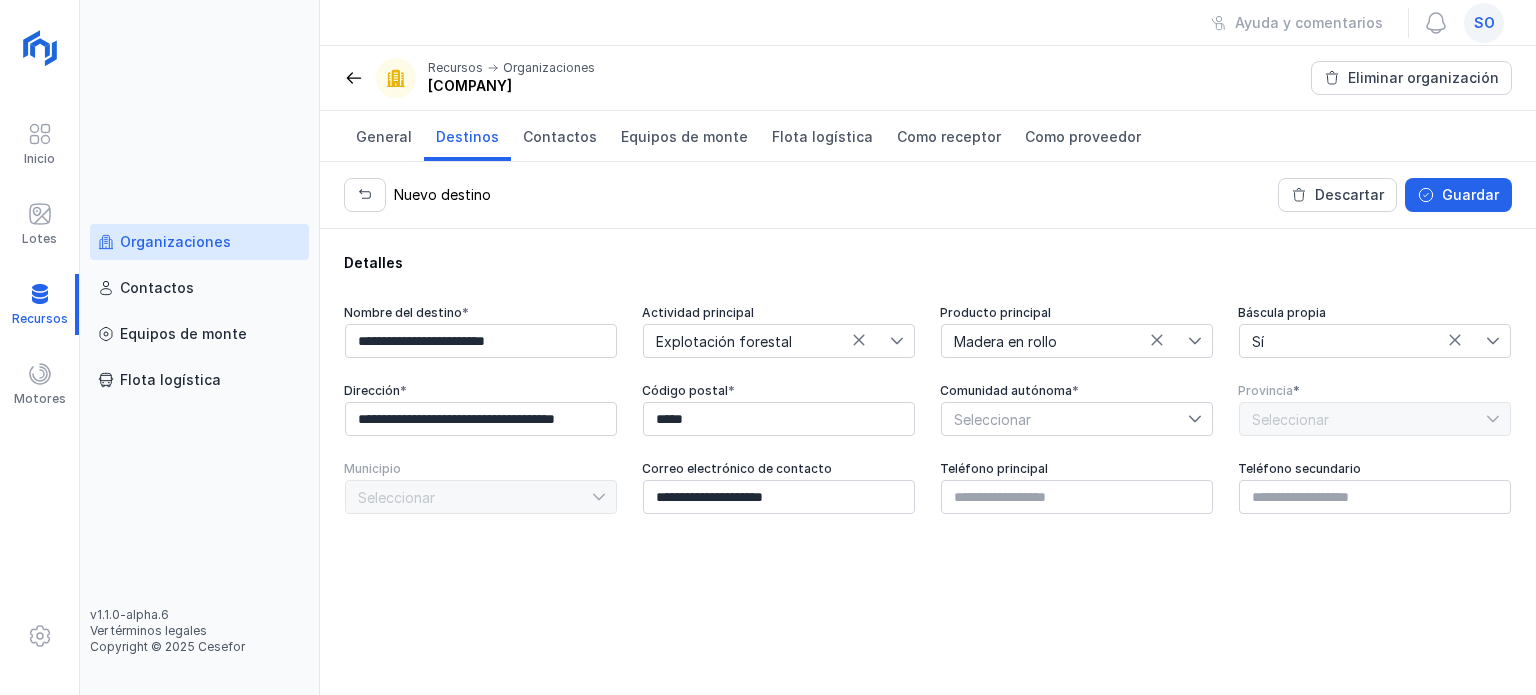 click on "Seleccionar" at bounding box center [1065, 419] 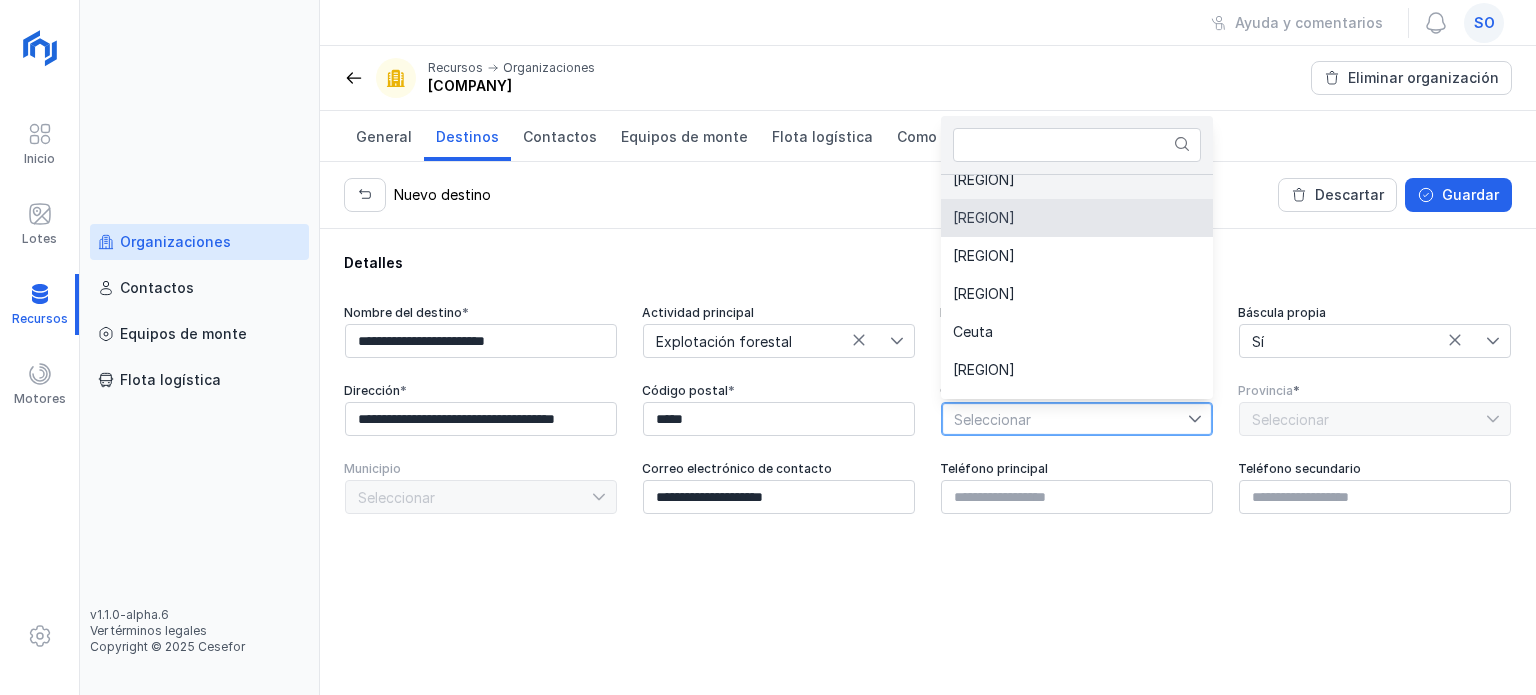 scroll, scrollTop: 190, scrollLeft: 0, axis: vertical 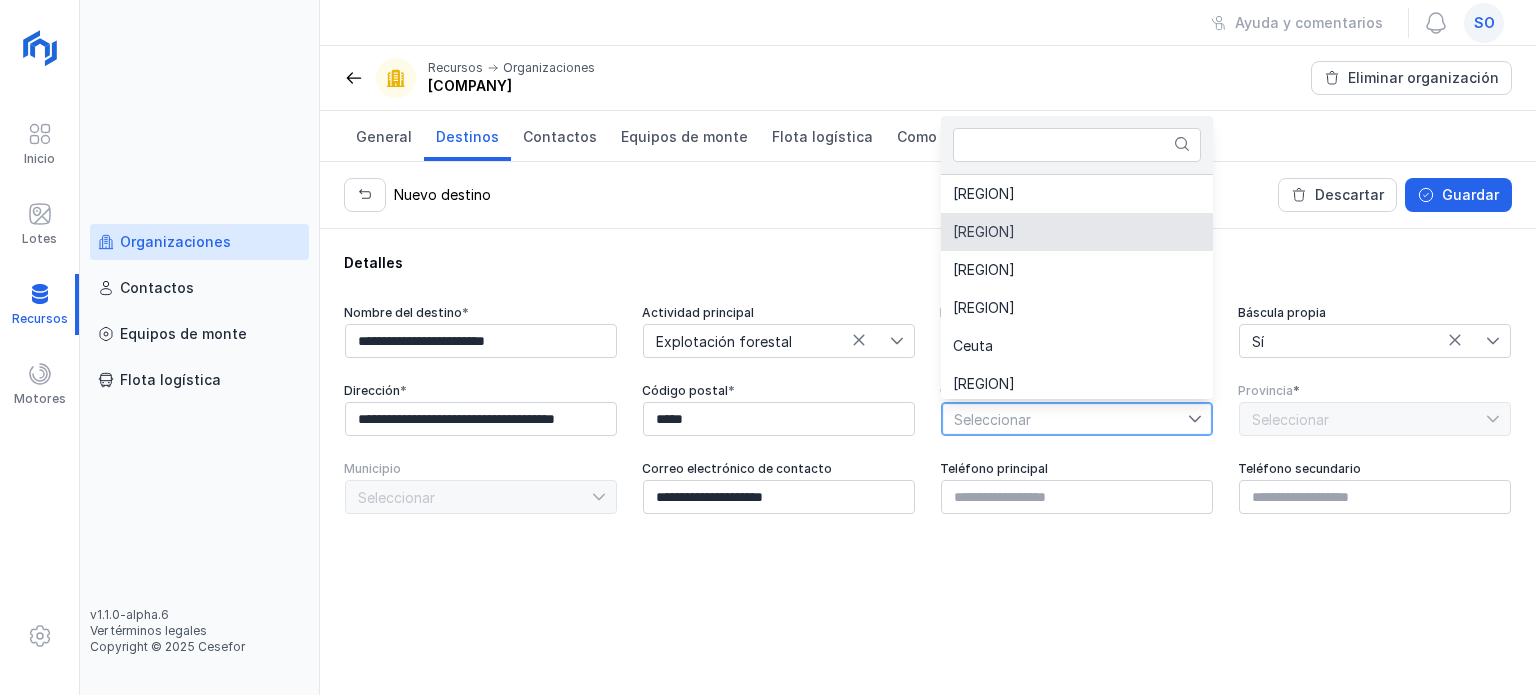 click on "[REGION]" 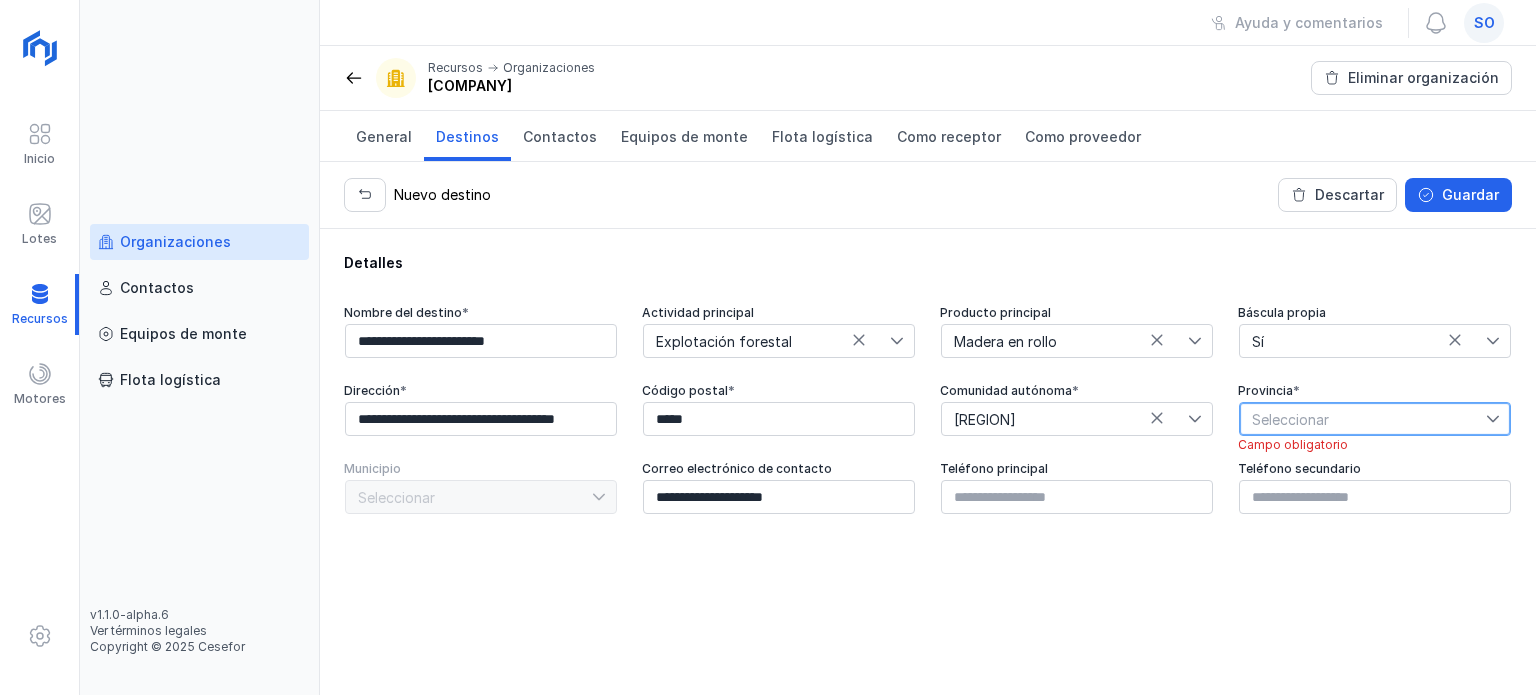 click on "Seleccionar" at bounding box center [1363, 419] 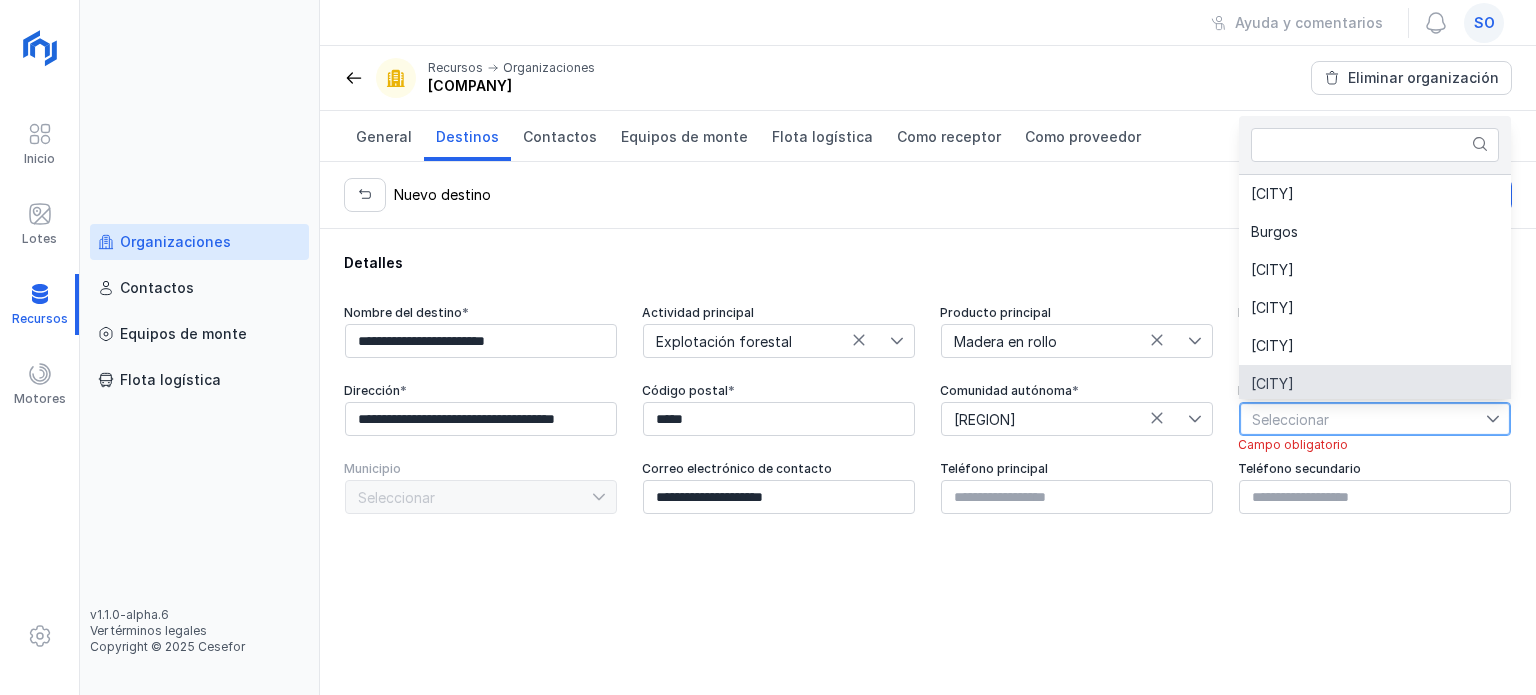 scroll, scrollTop: 4, scrollLeft: 0, axis: vertical 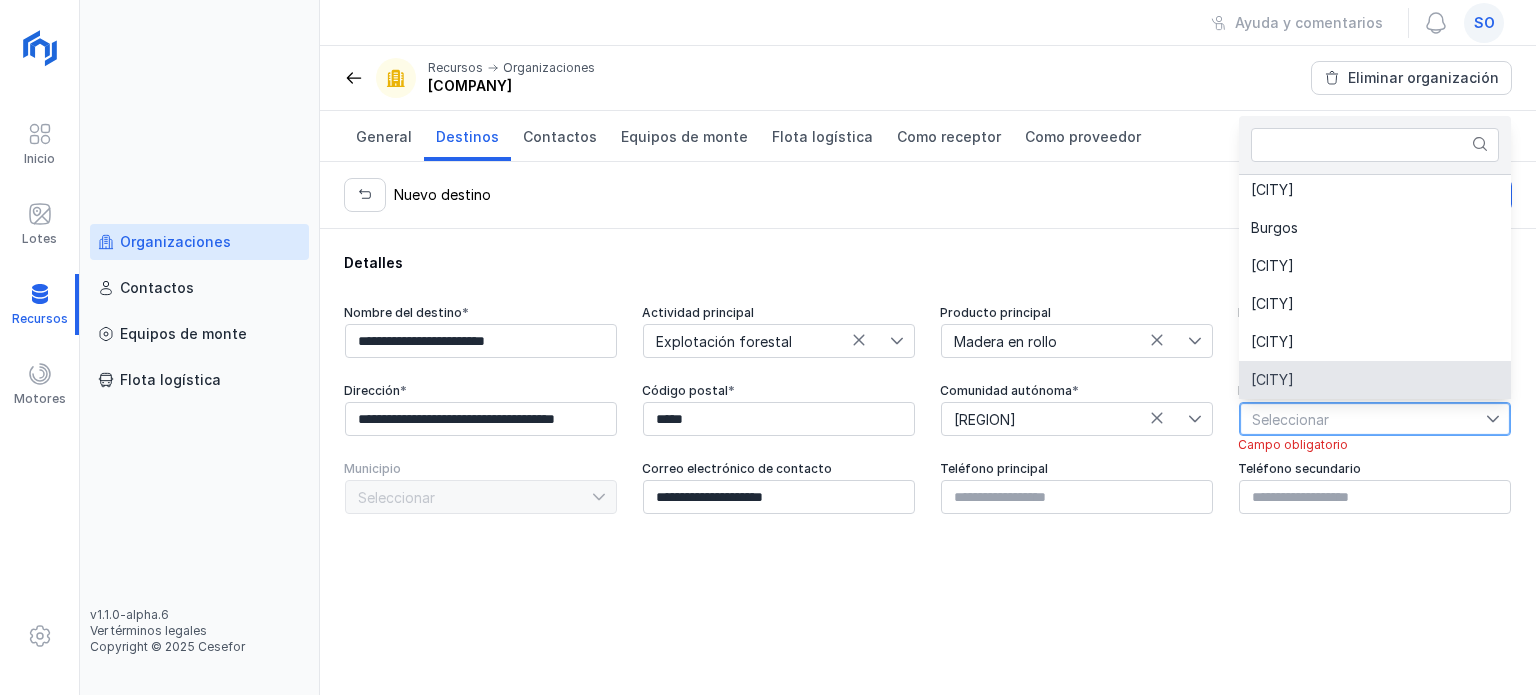 click on "[CITY]" 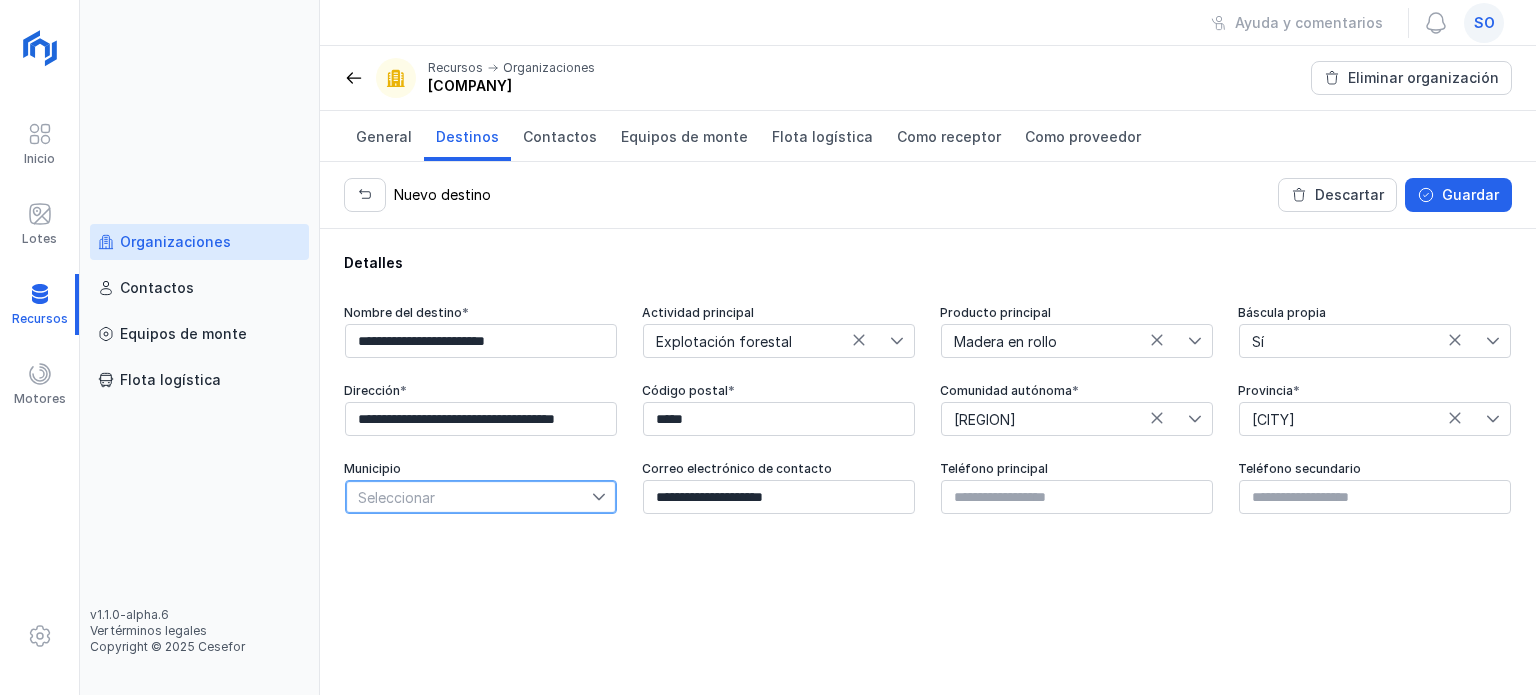 click on "Seleccionar" at bounding box center (469, 497) 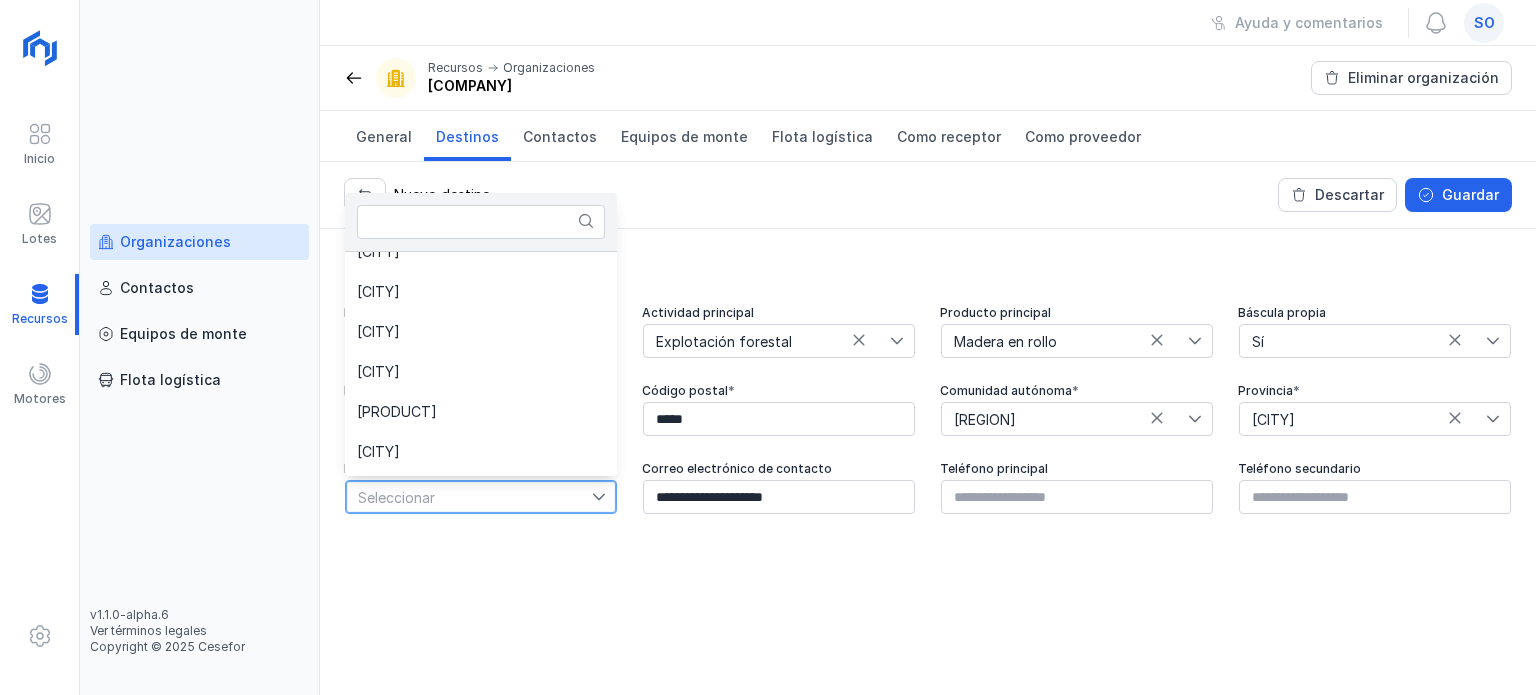 scroll, scrollTop: 2400, scrollLeft: 0, axis: vertical 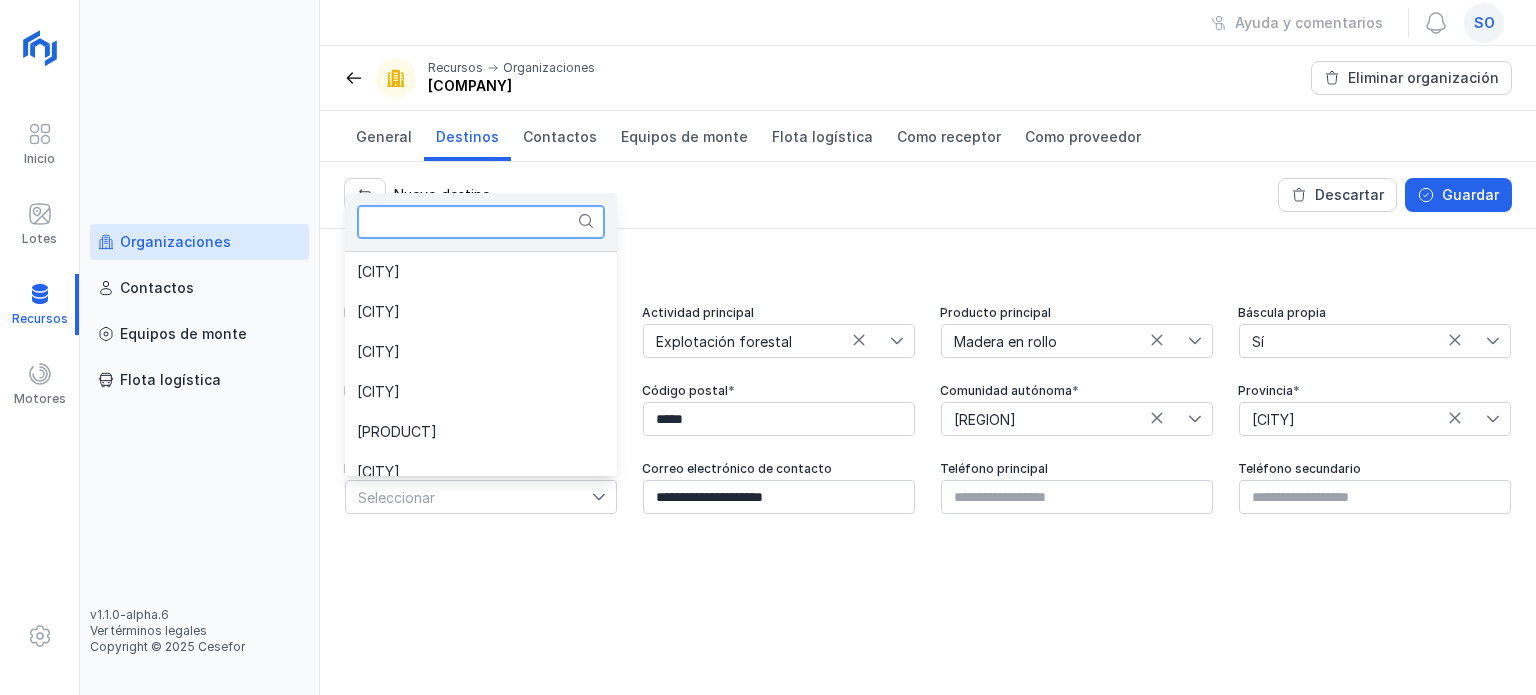 click 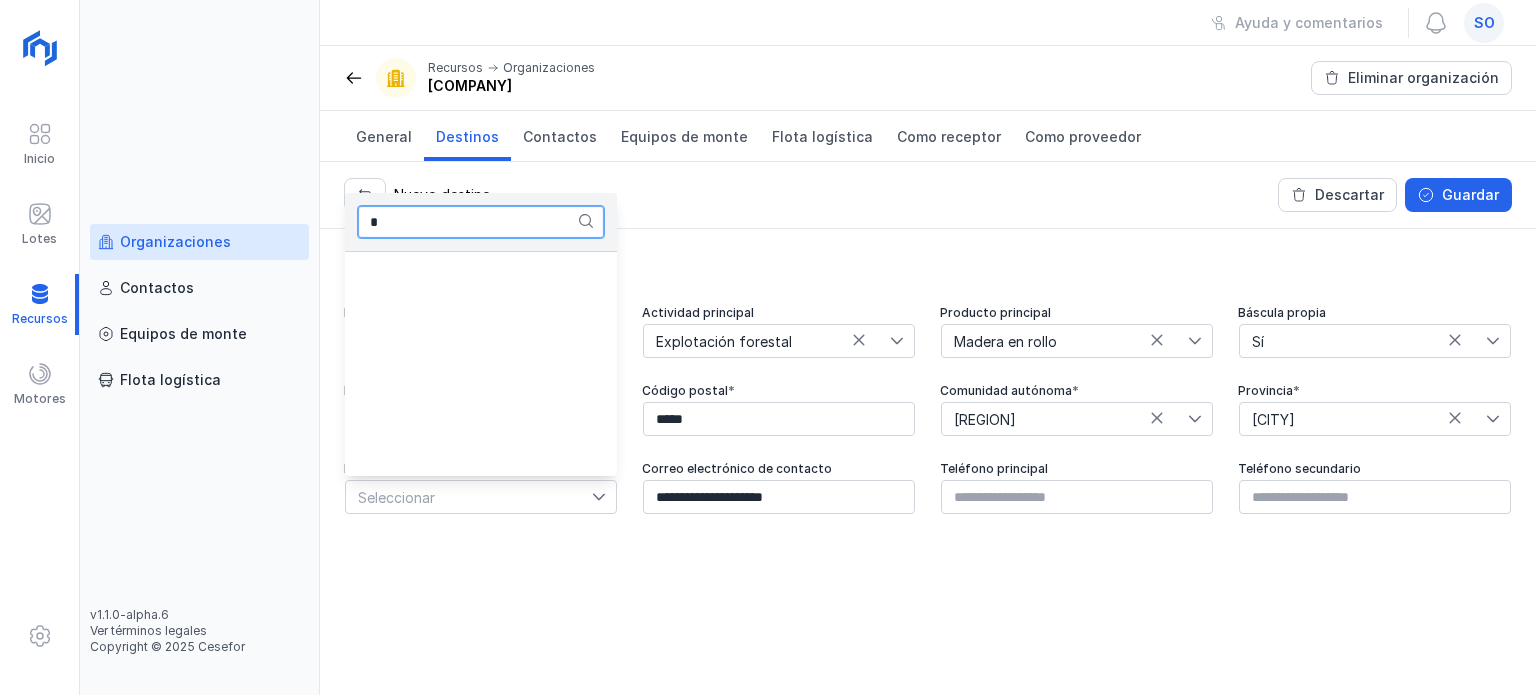 scroll, scrollTop: 0, scrollLeft: 0, axis: both 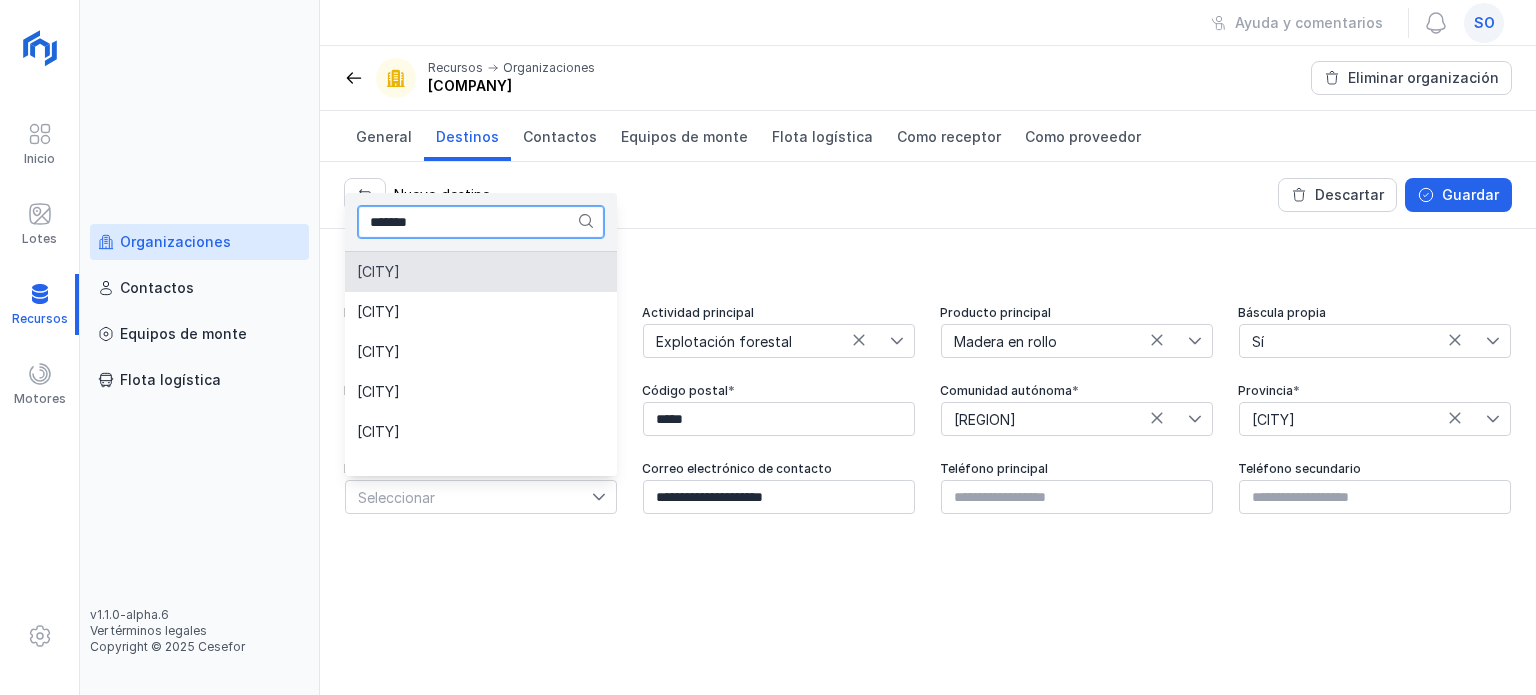 type on "*******" 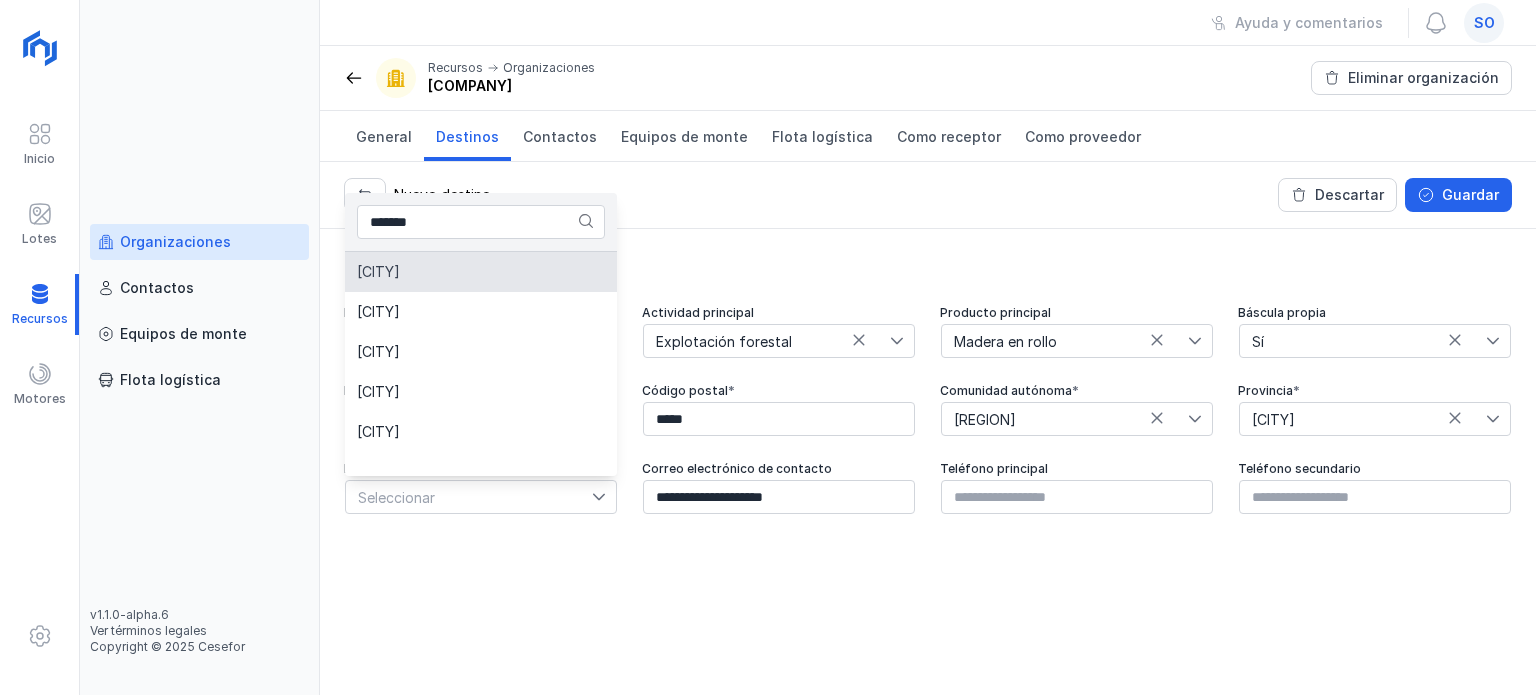 click on "[CITY]" 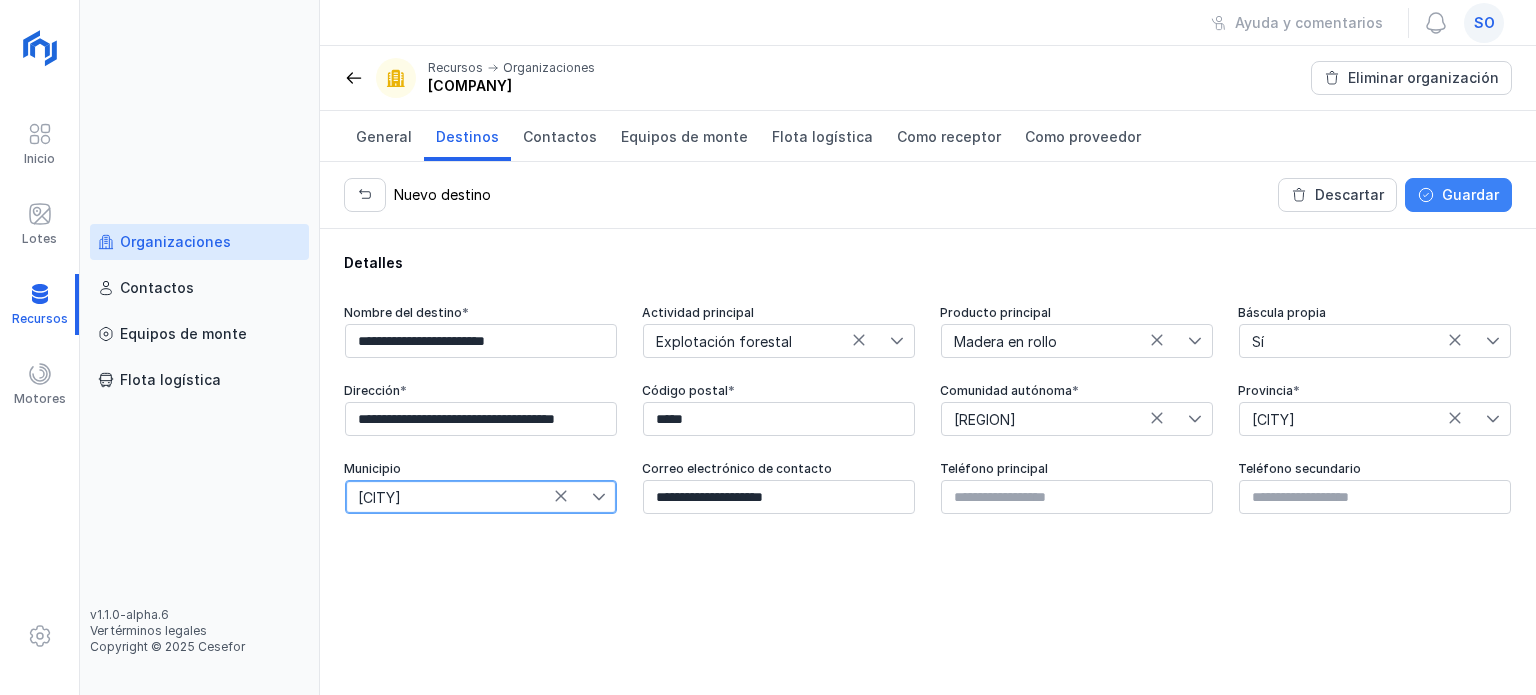 click on "Guardar" at bounding box center [1458, 195] 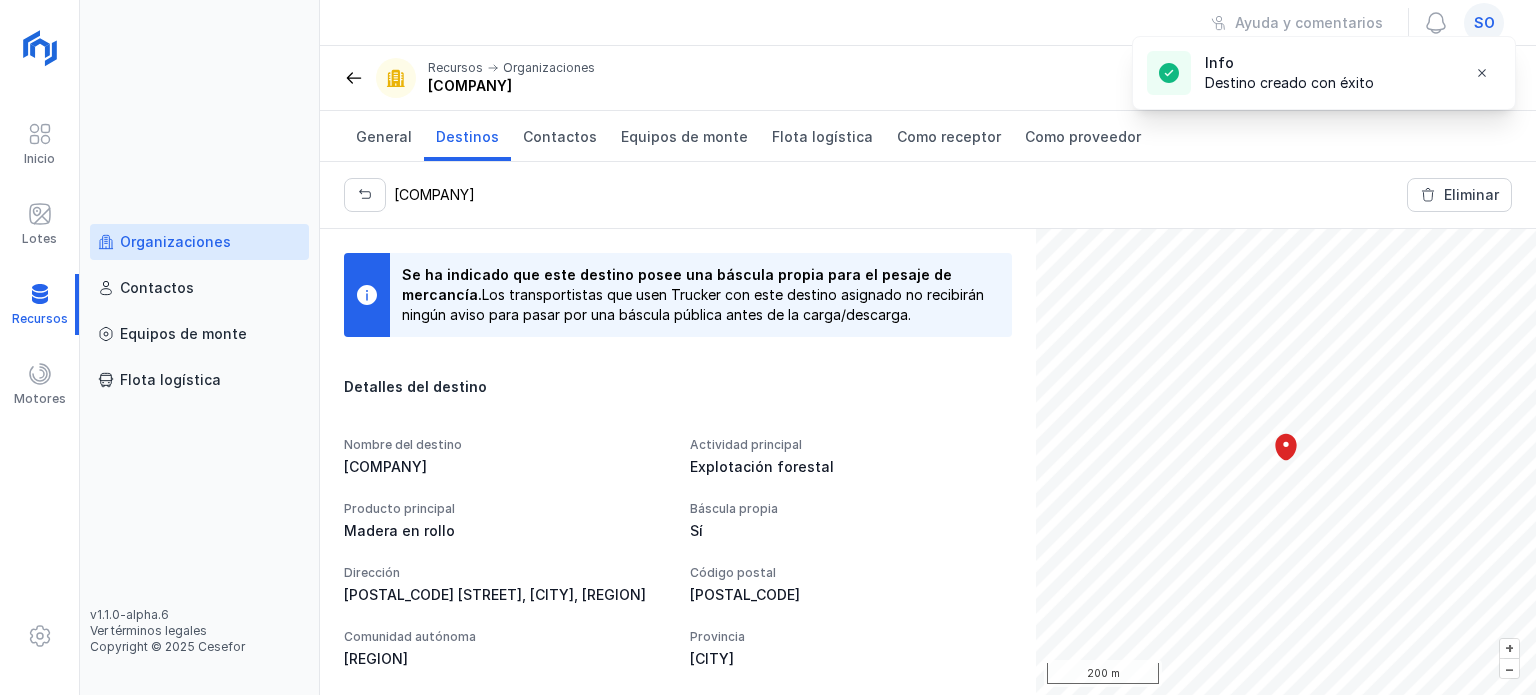 click on "Info Destino creado con éxito" 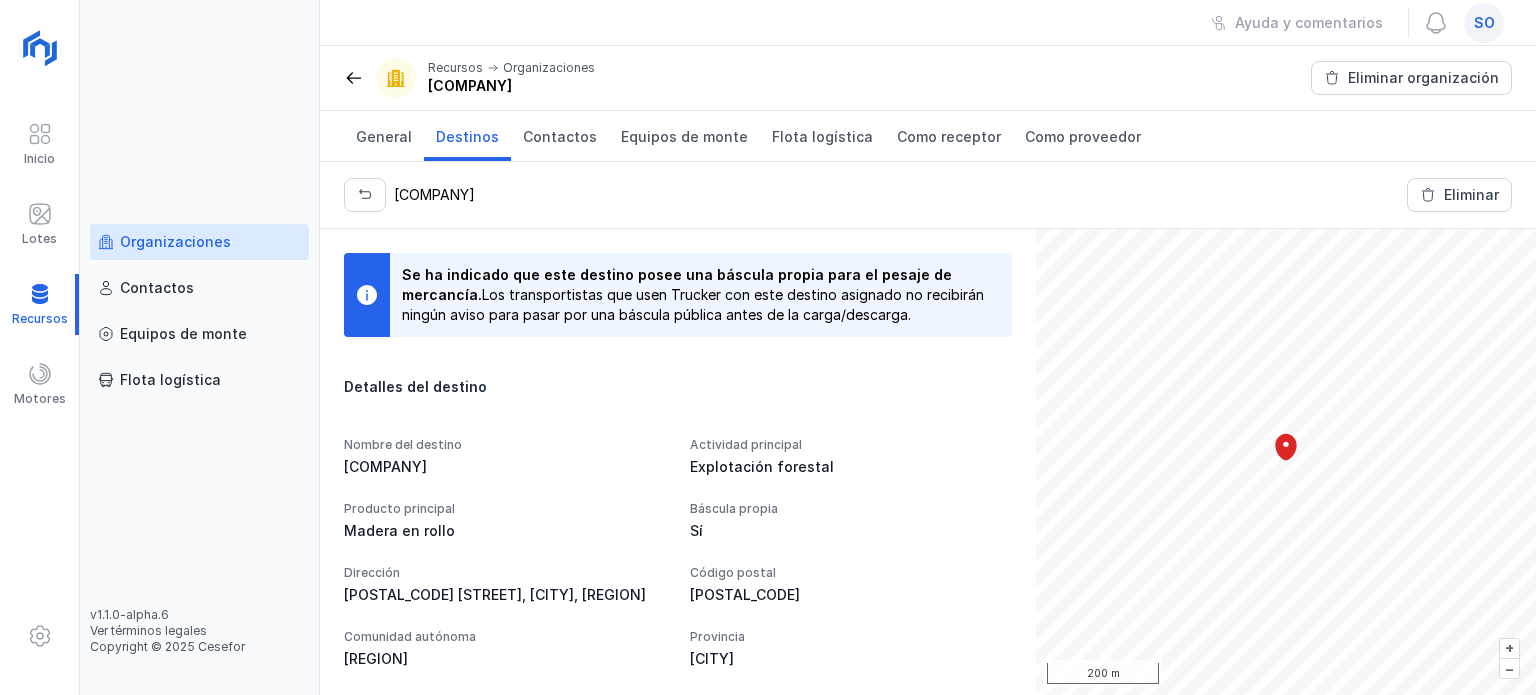 click on "so" at bounding box center (1484, 23) 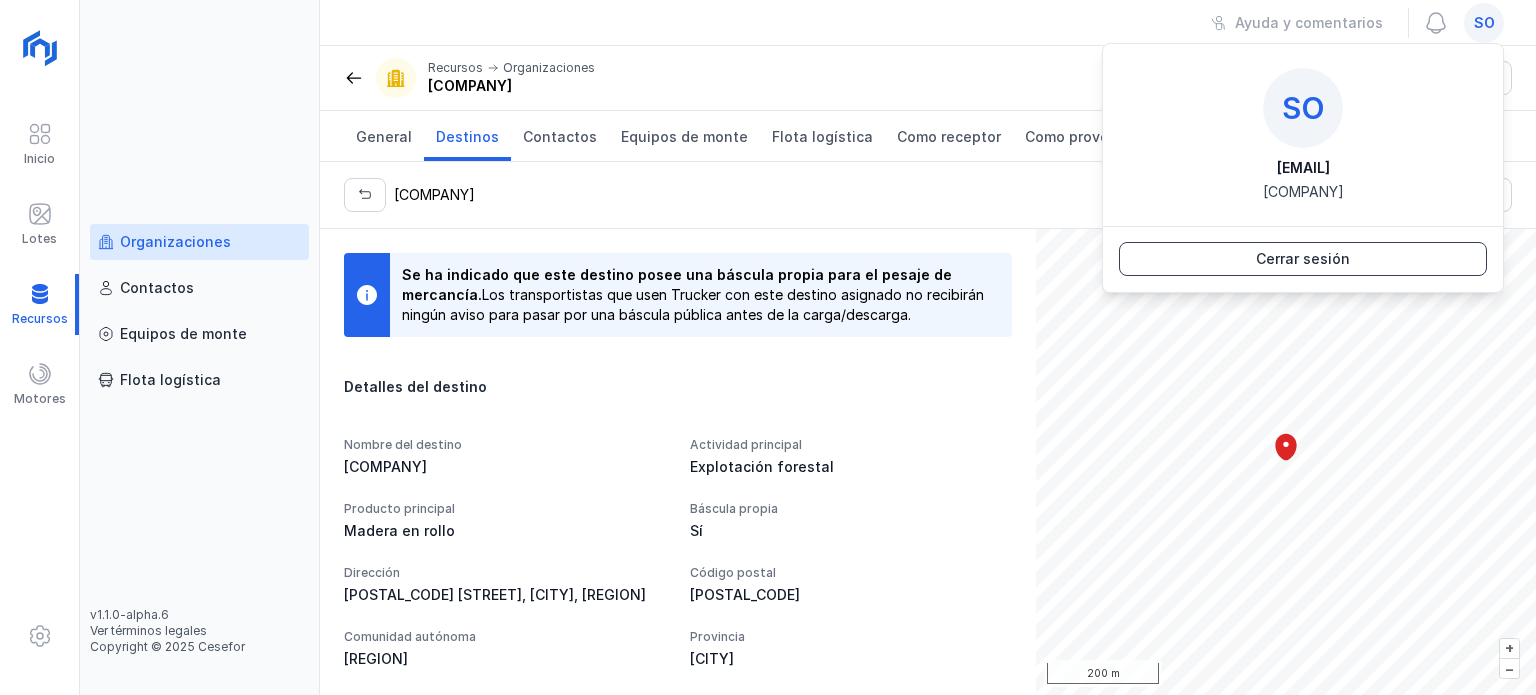 click on "Cerrar sesión" 